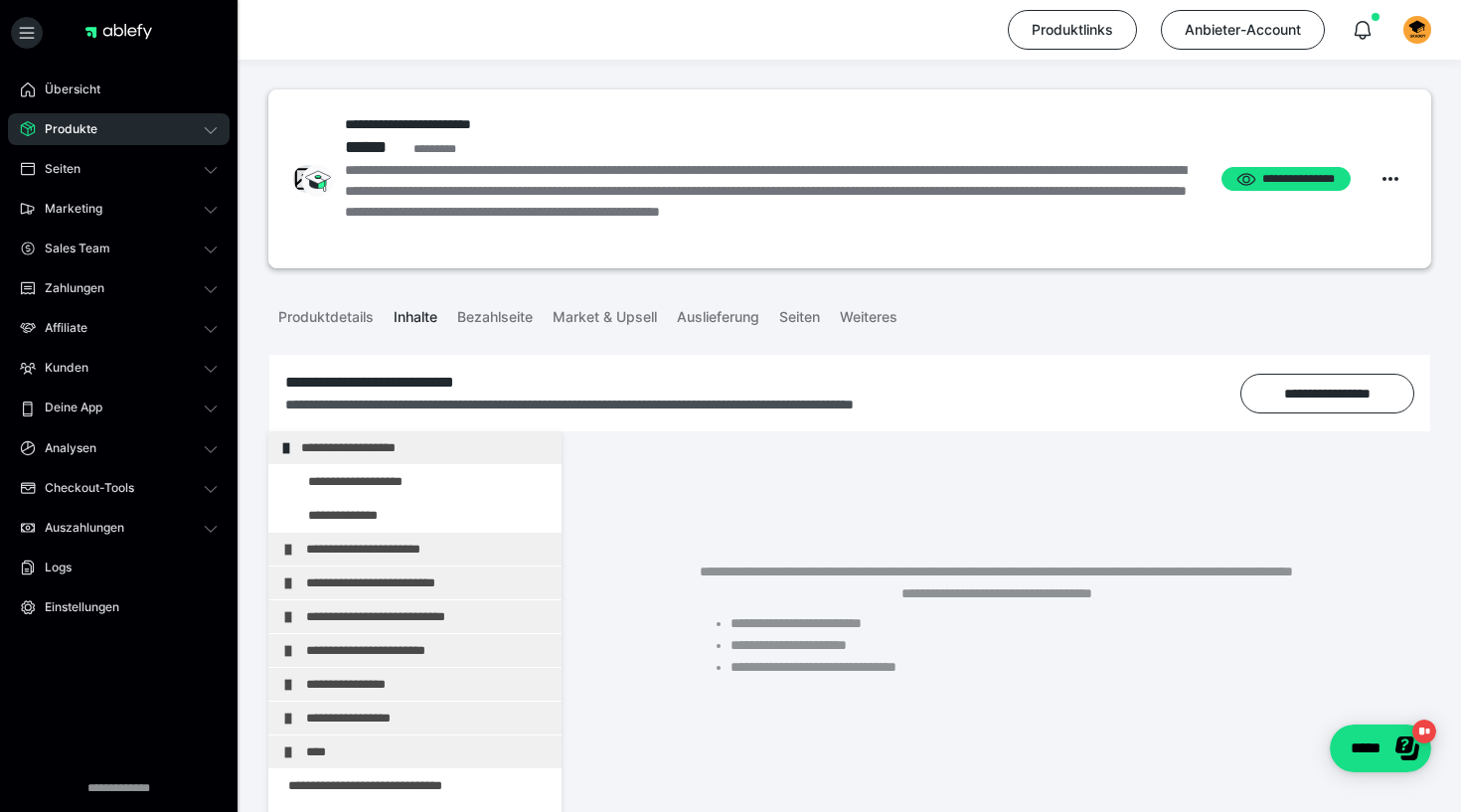 scroll, scrollTop: 286, scrollLeft: 0, axis: vertical 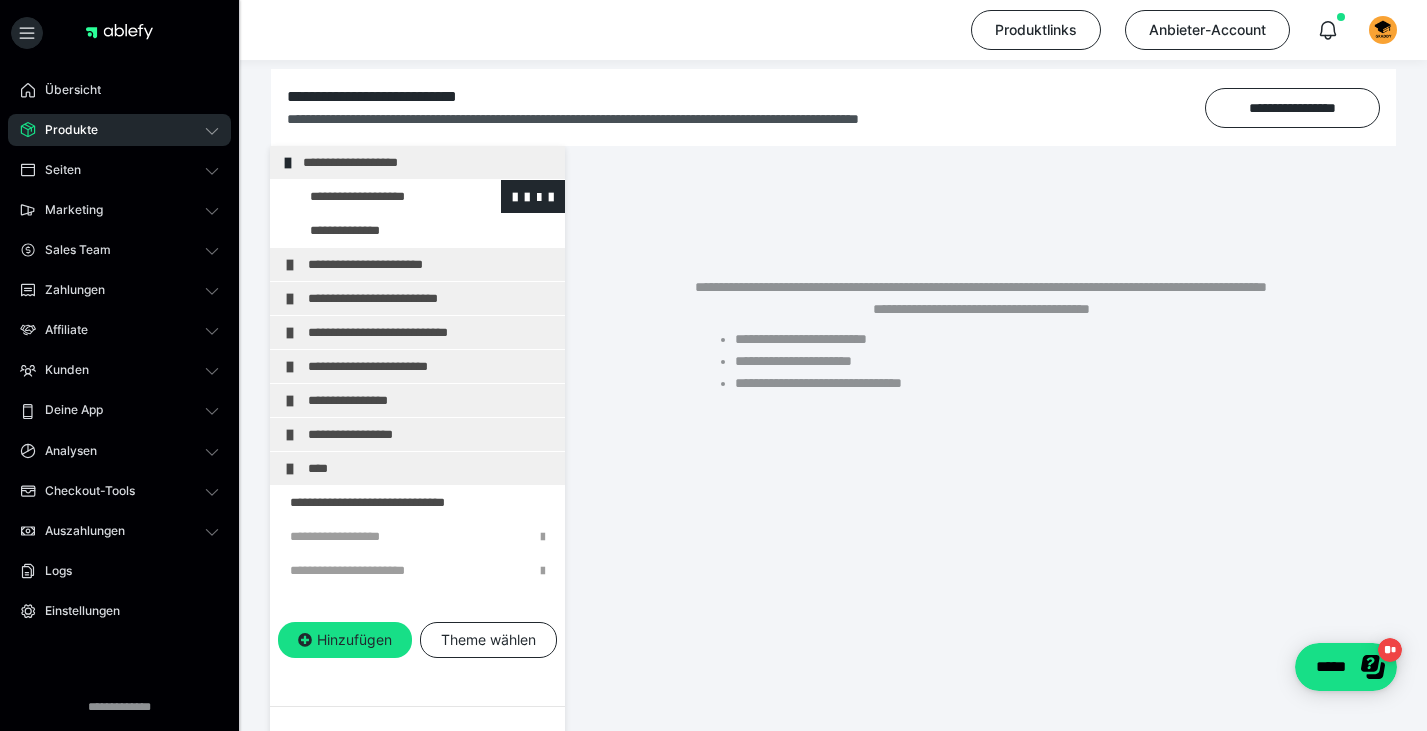 click at bounding box center [375, 196] 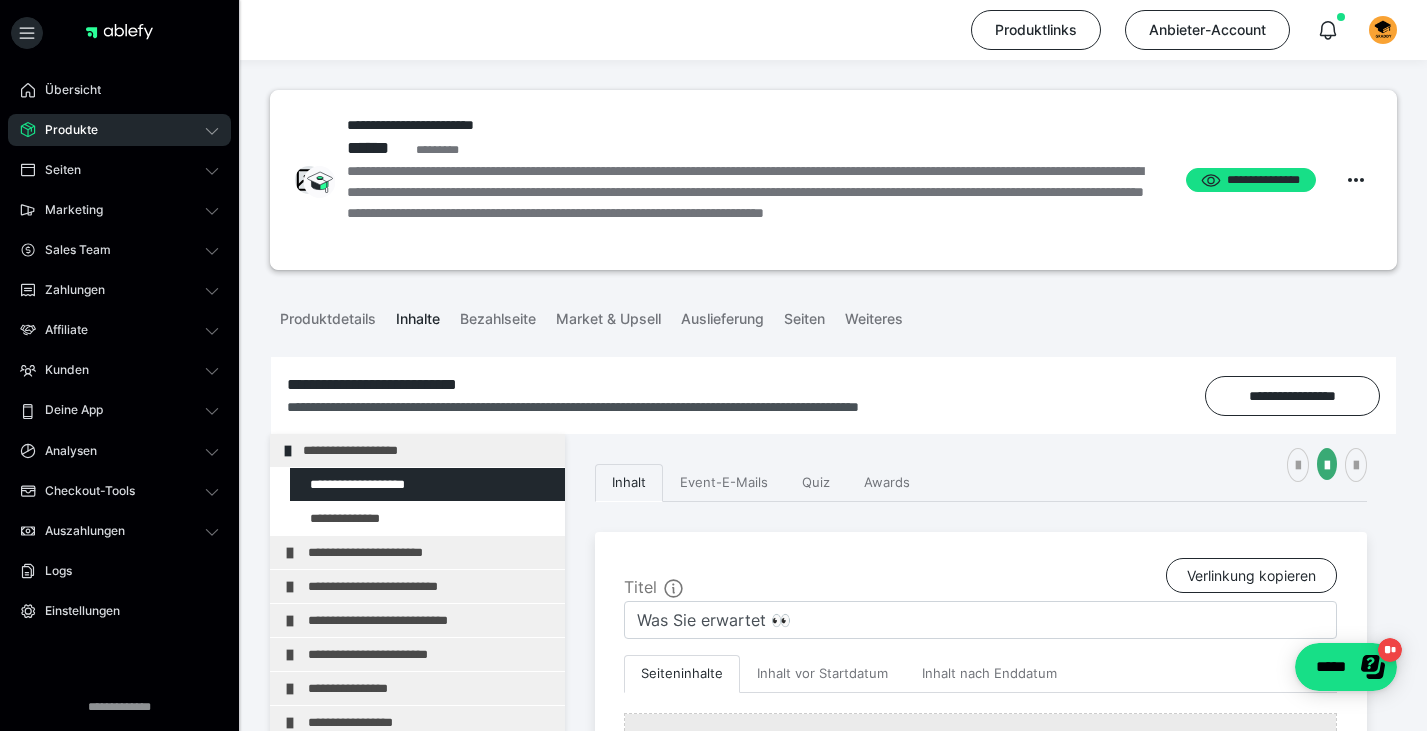 scroll, scrollTop: 0, scrollLeft: 0, axis: both 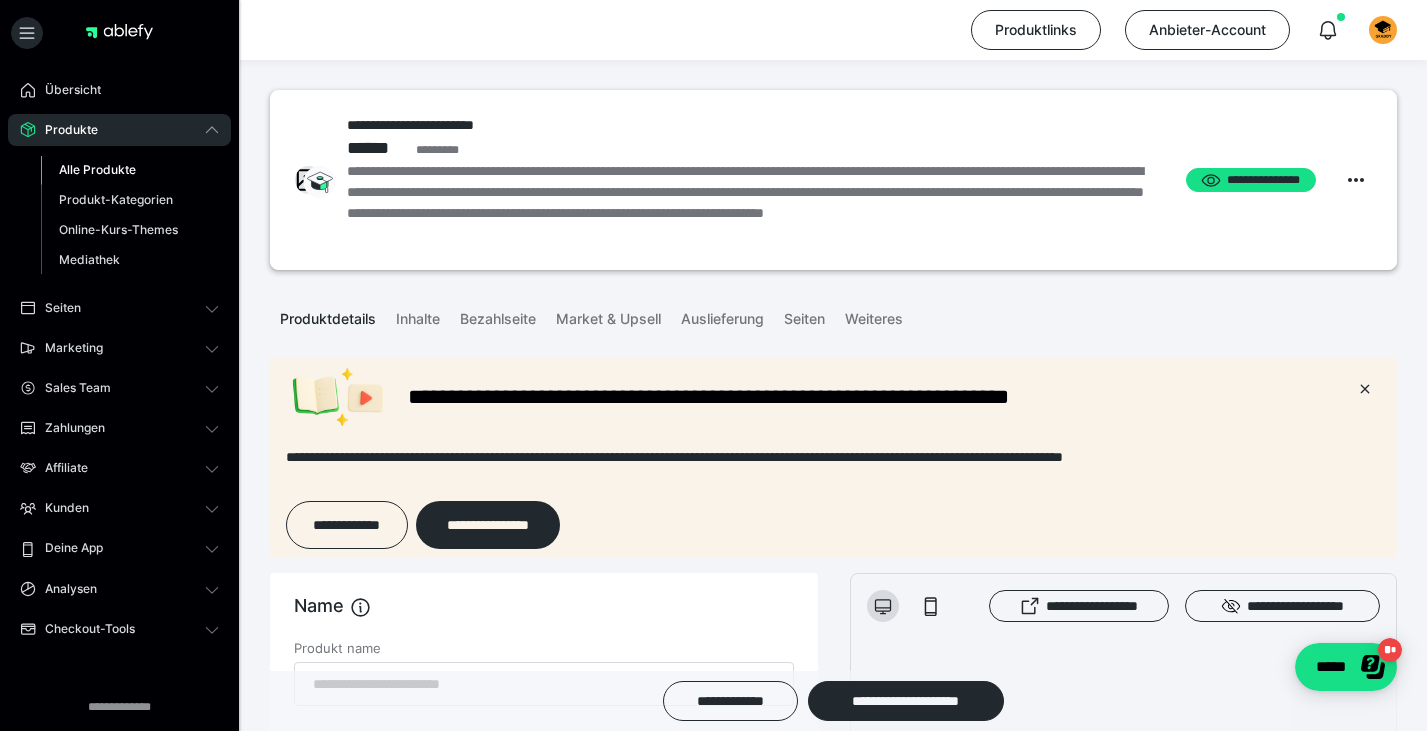 click on "Alle Produkte" at bounding box center [97, 169] 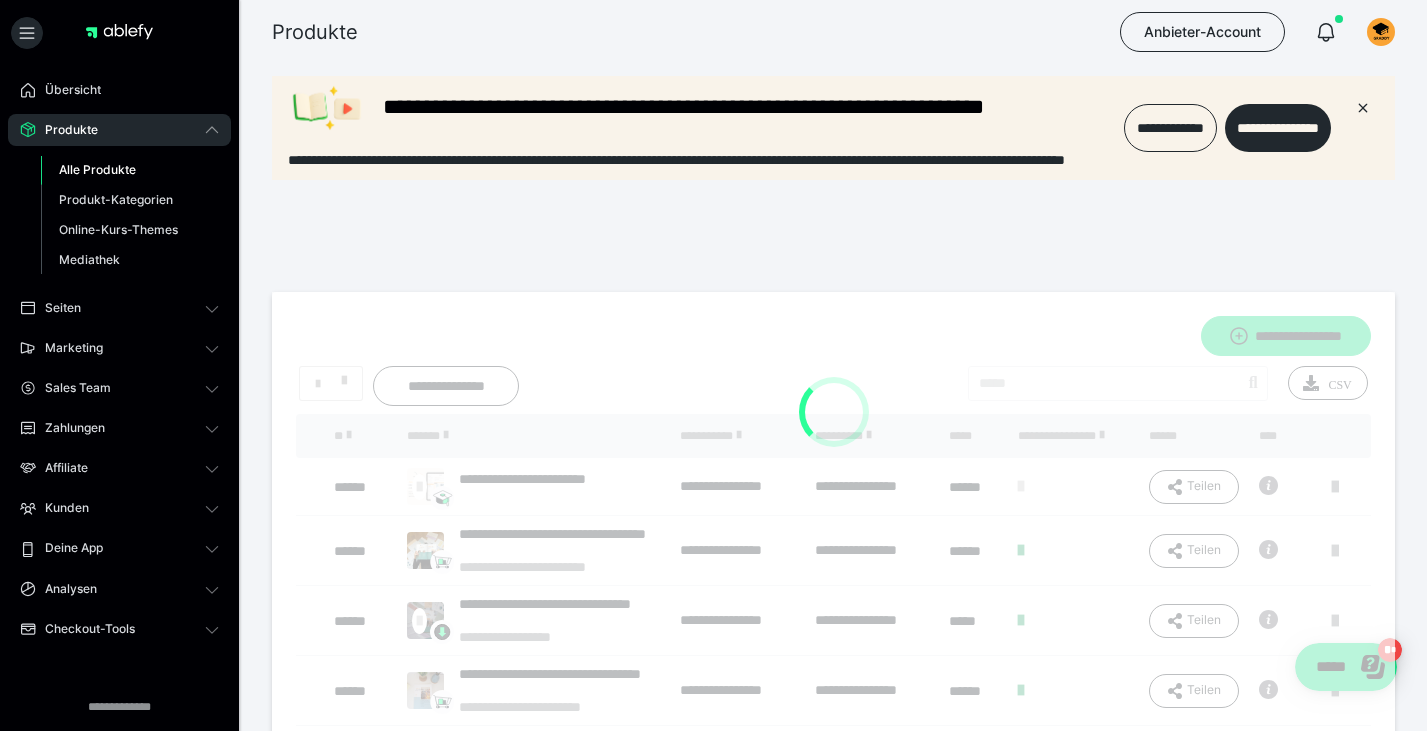 scroll, scrollTop: 0, scrollLeft: 0, axis: both 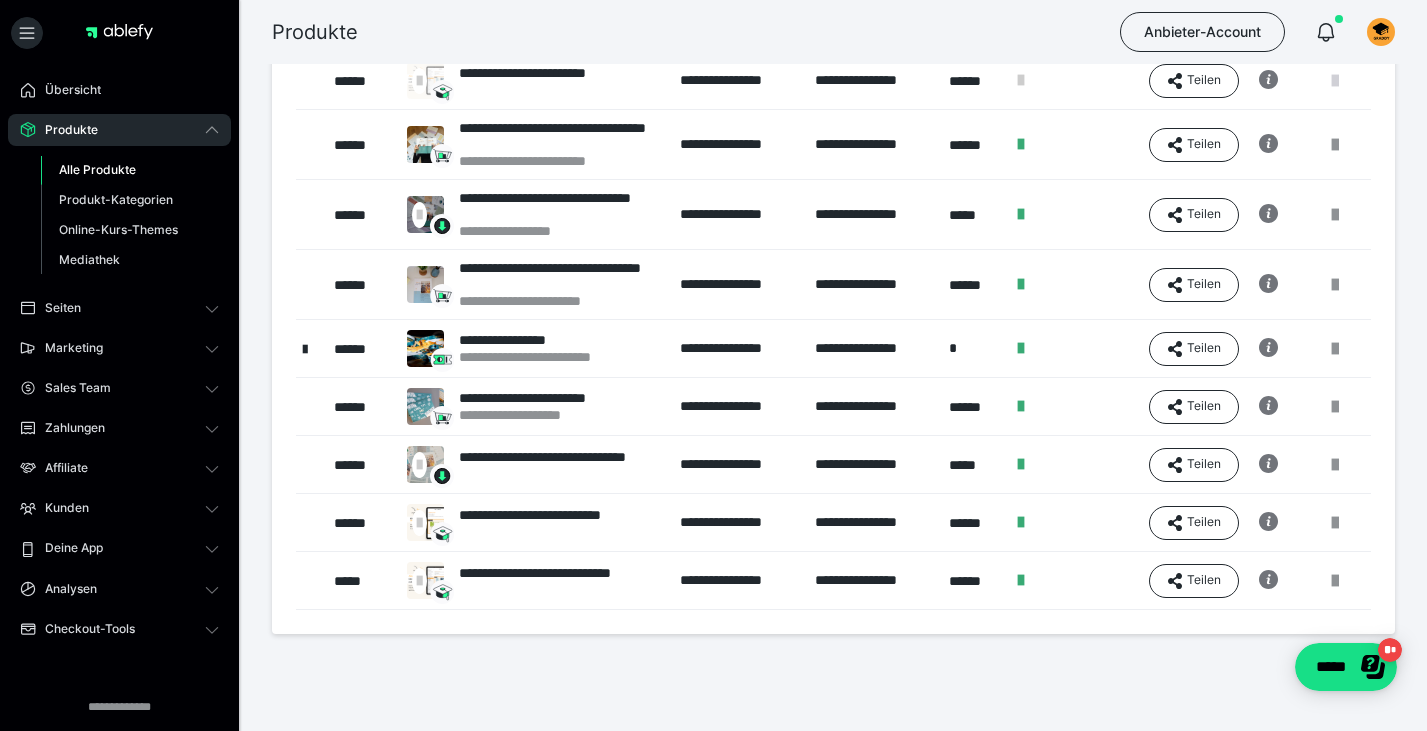 click at bounding box center (1335, 81) 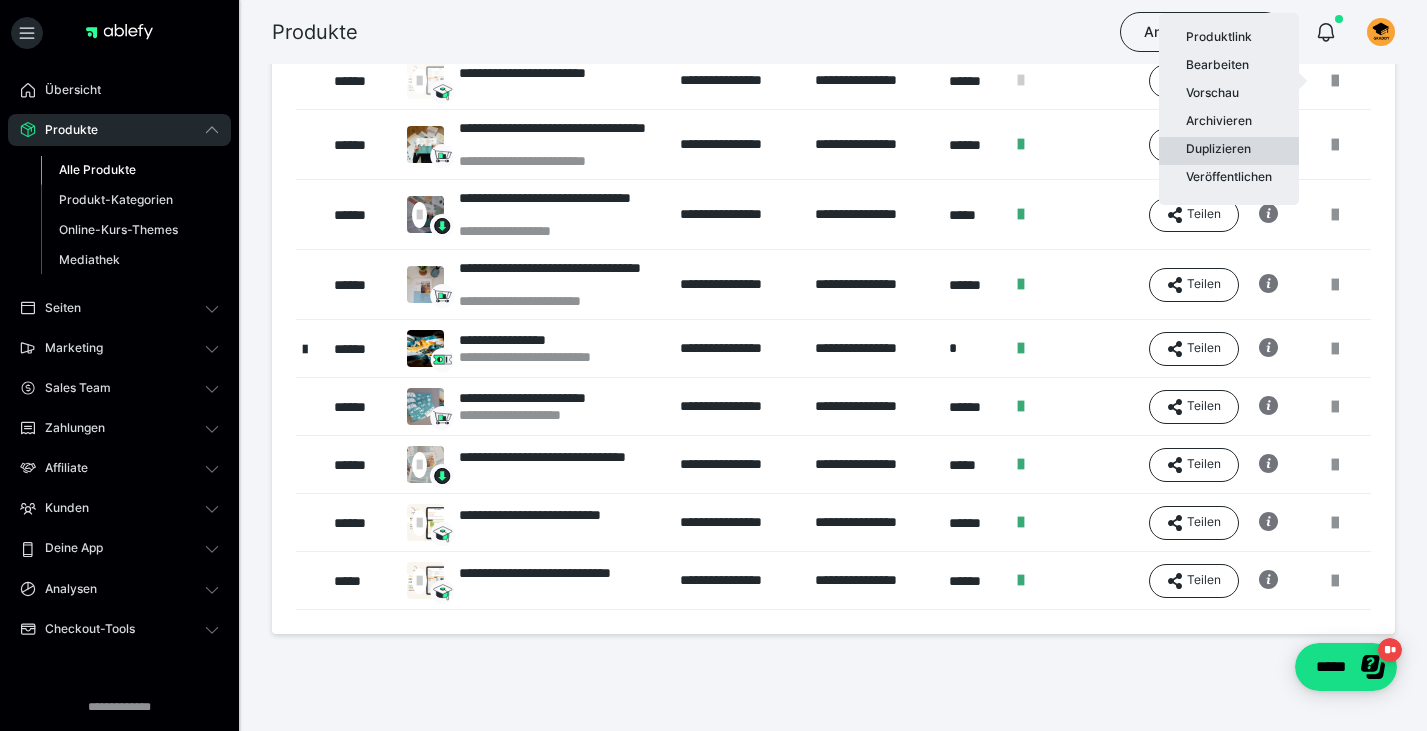 click on "Duplizieren" at bounding box center (1229, 151) 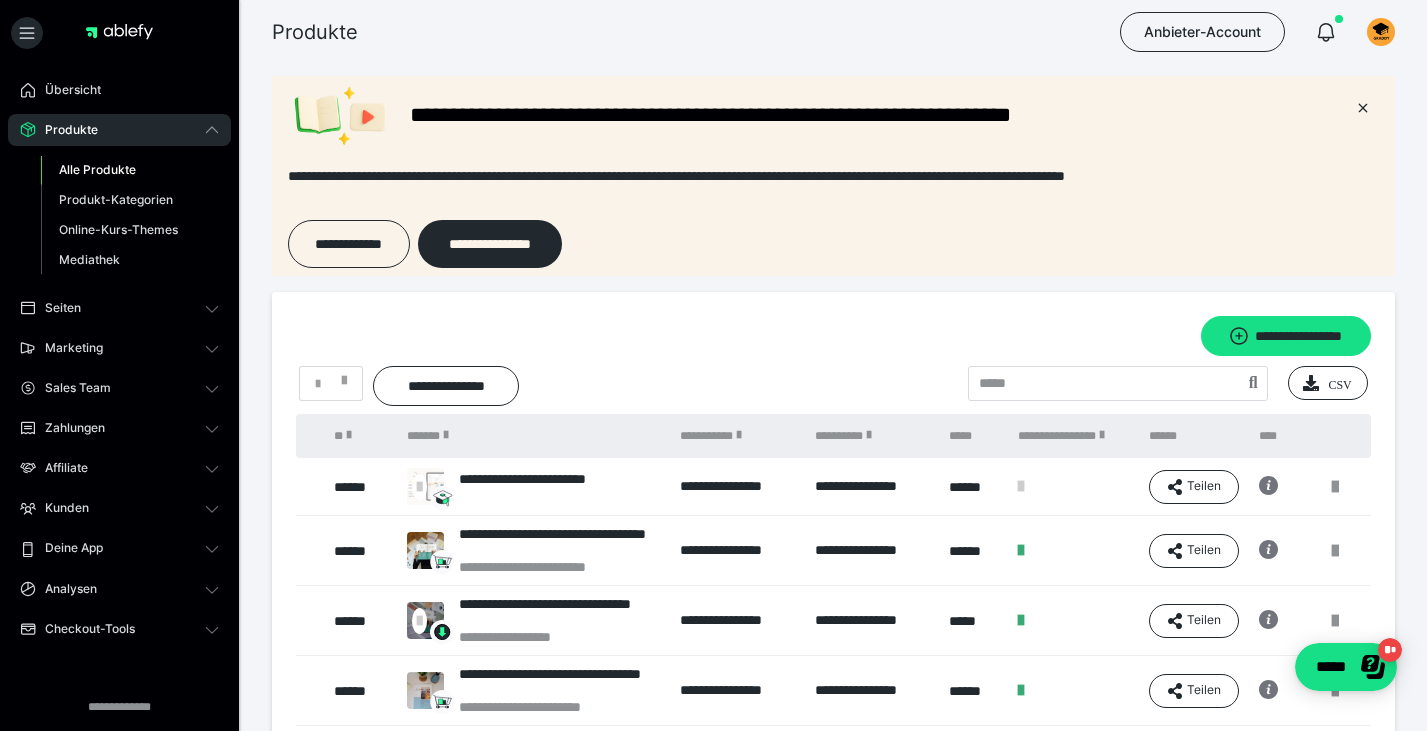 scroll, scrollTop: 0, scrollLeft: 0, axis: both 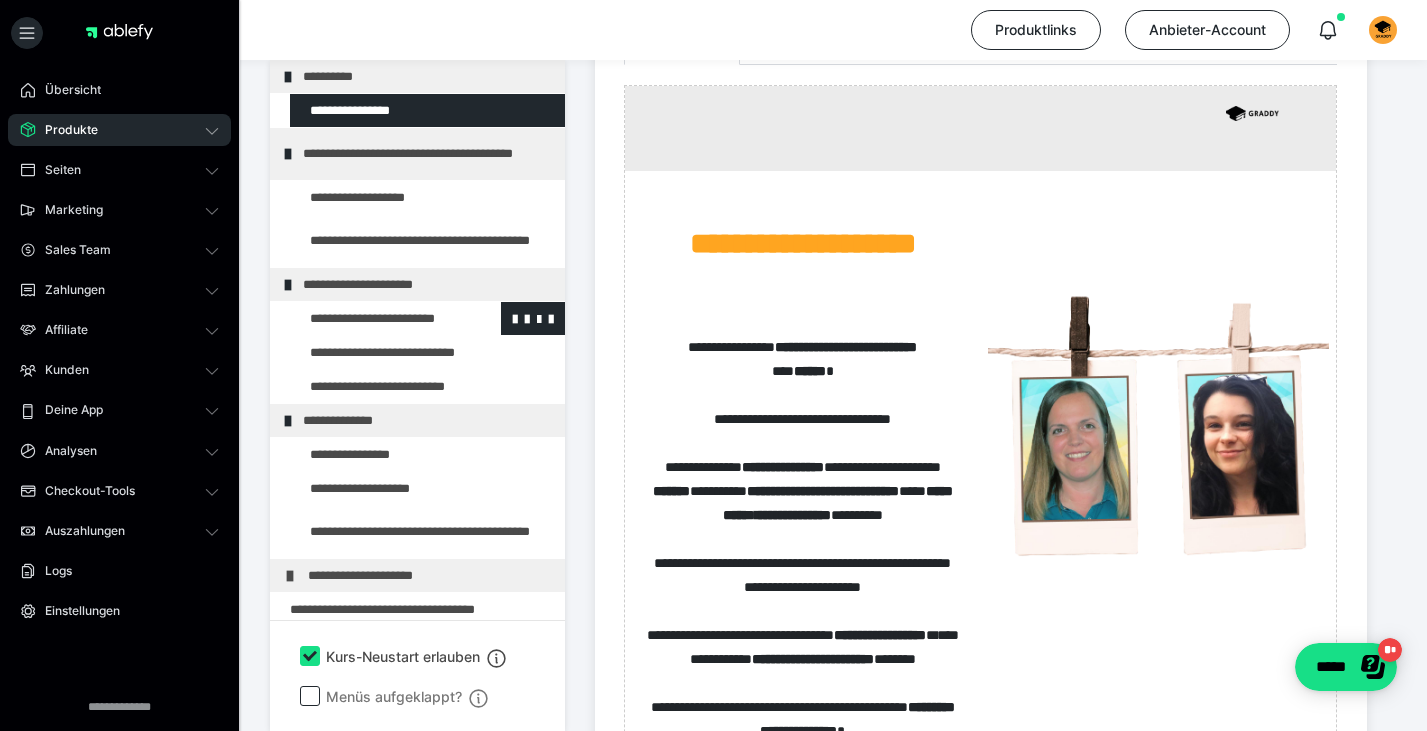 click at bounding box center [375, 318] 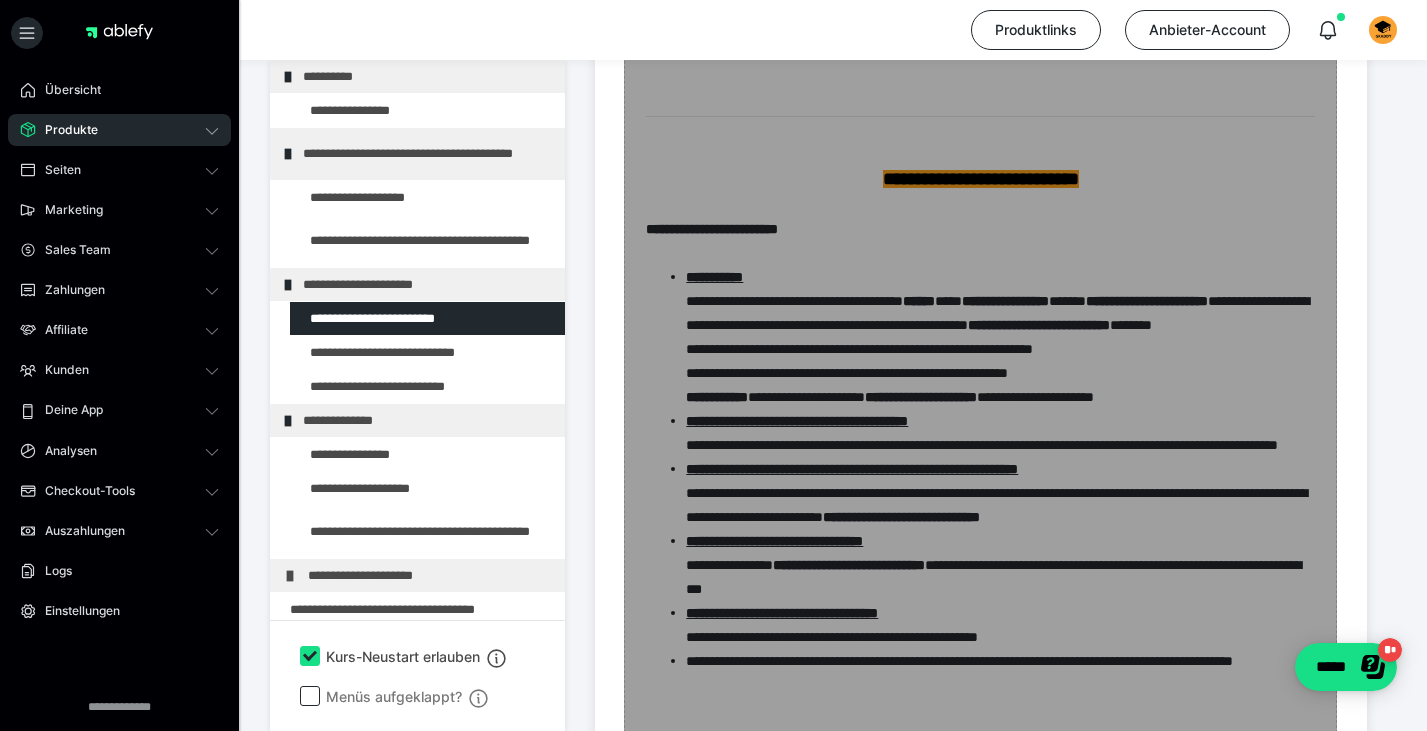 scroll, scrollTop: 824, scrollLeft: 0, axis: vertical 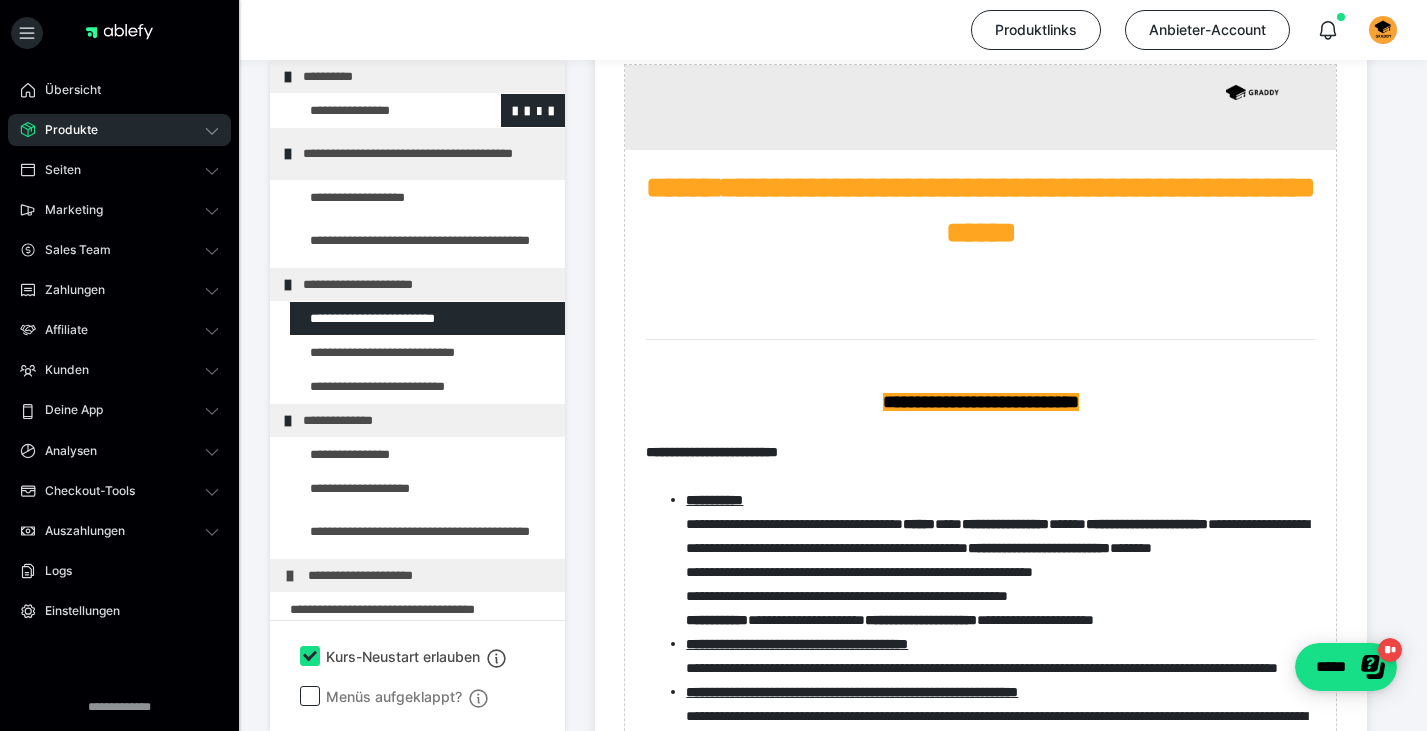 click at bounding box center (375, 110) 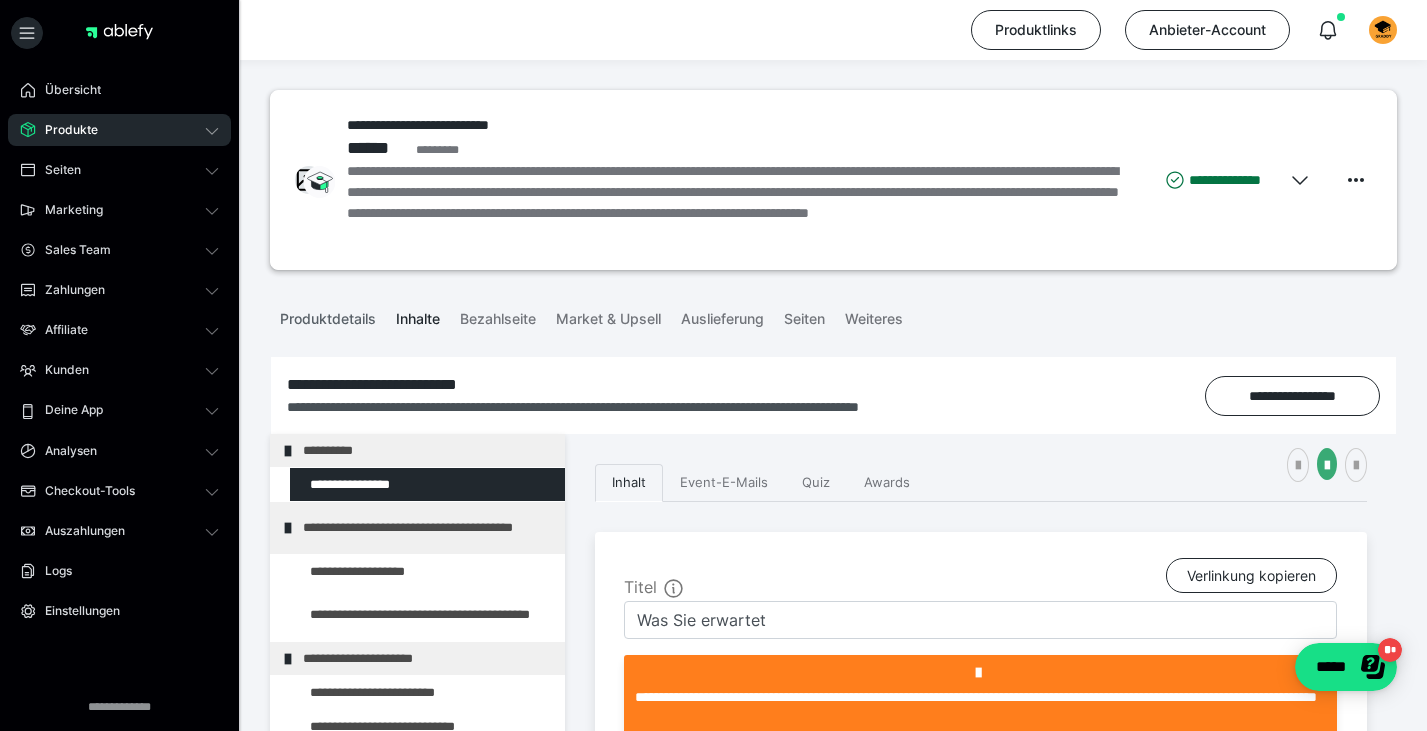 scroll, scrollTop: 0, scrollLeft: 0, axis: both 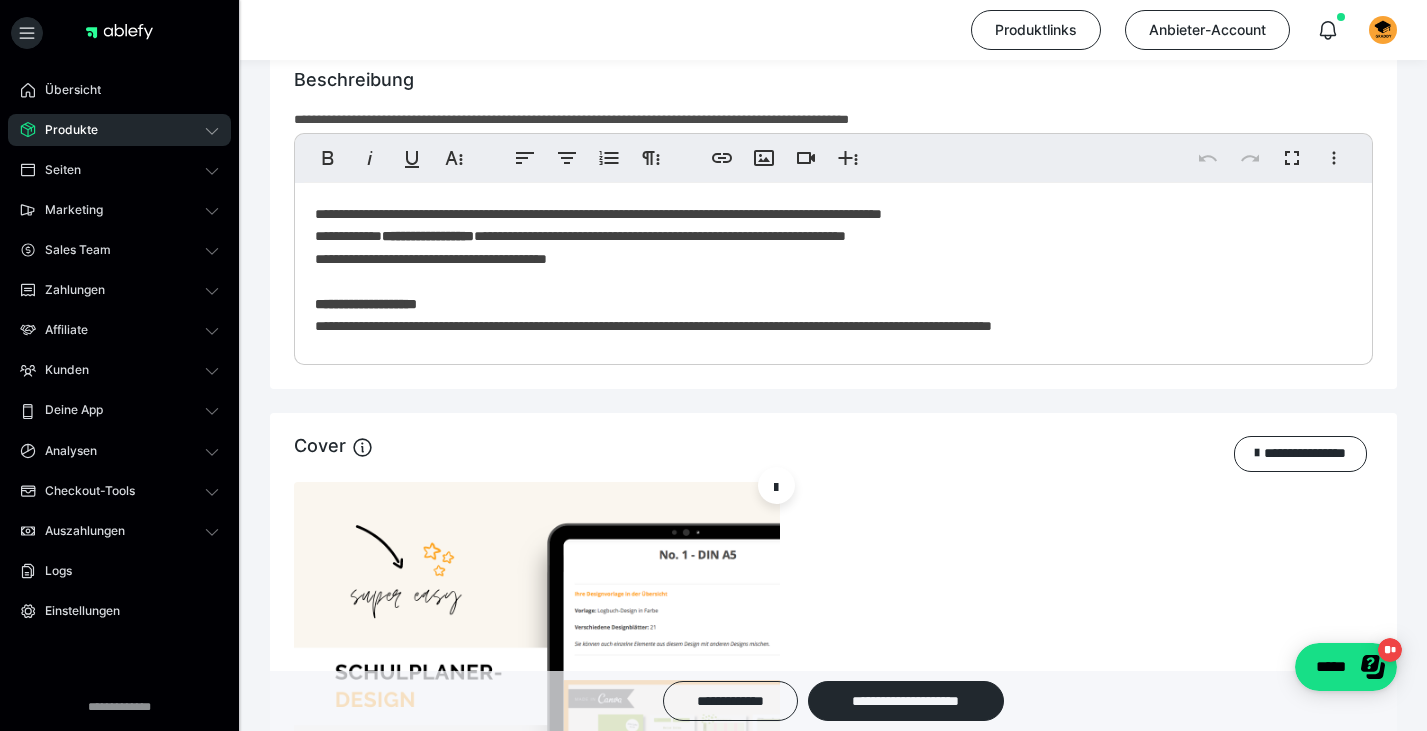 click on "**********" at bounding box center (598, 214) 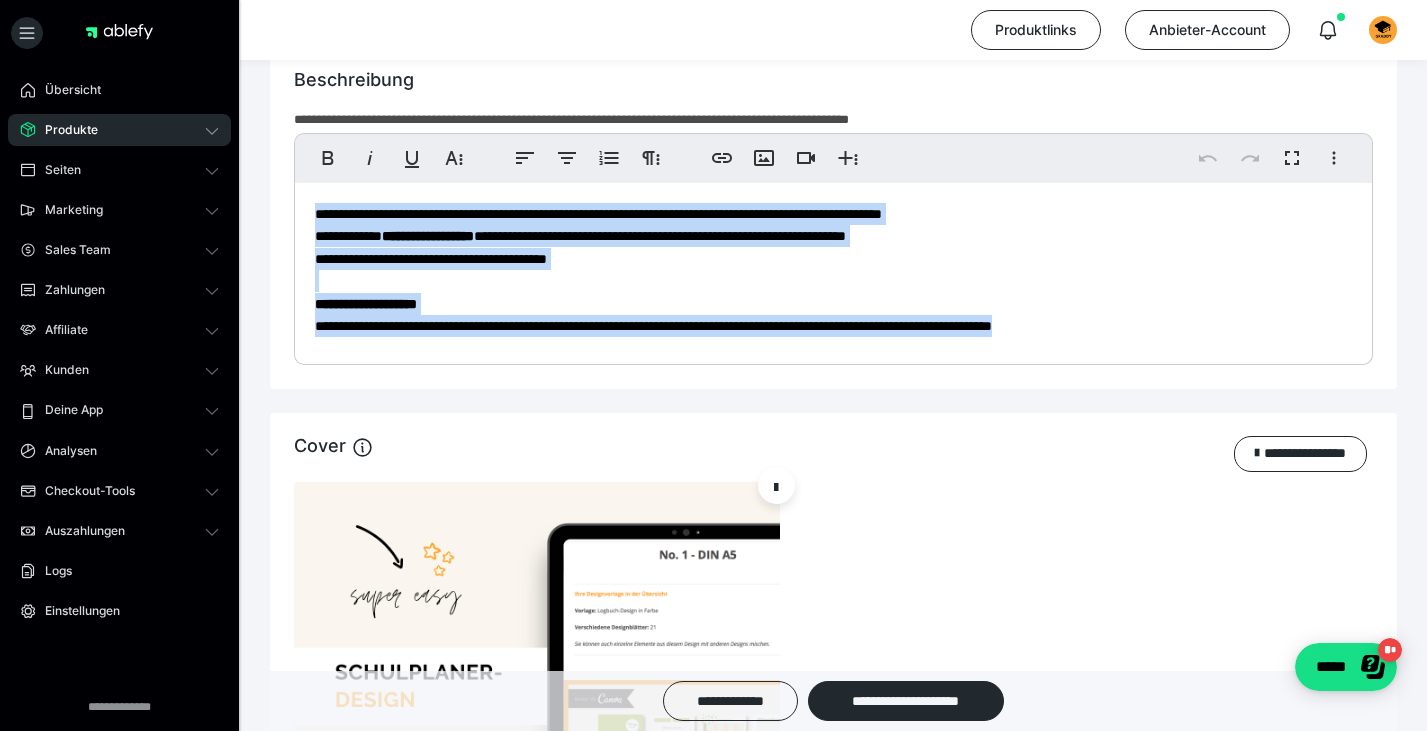 drag, startPoint x: 317, startPoint y: 213, endPoint x: 686, endPoint y: 425, distance: 425.56433 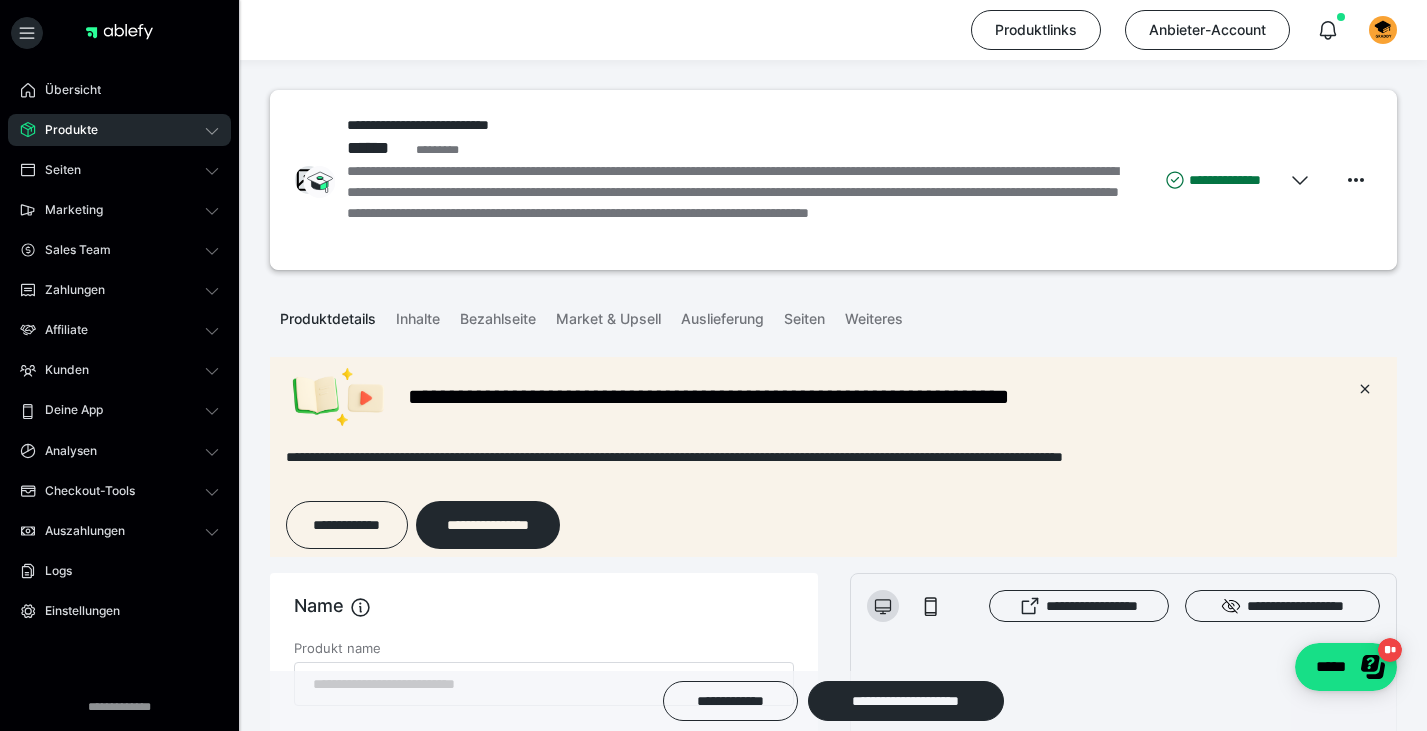 scroll, scrollTop: 0, scrollLeft: 0, axis: both 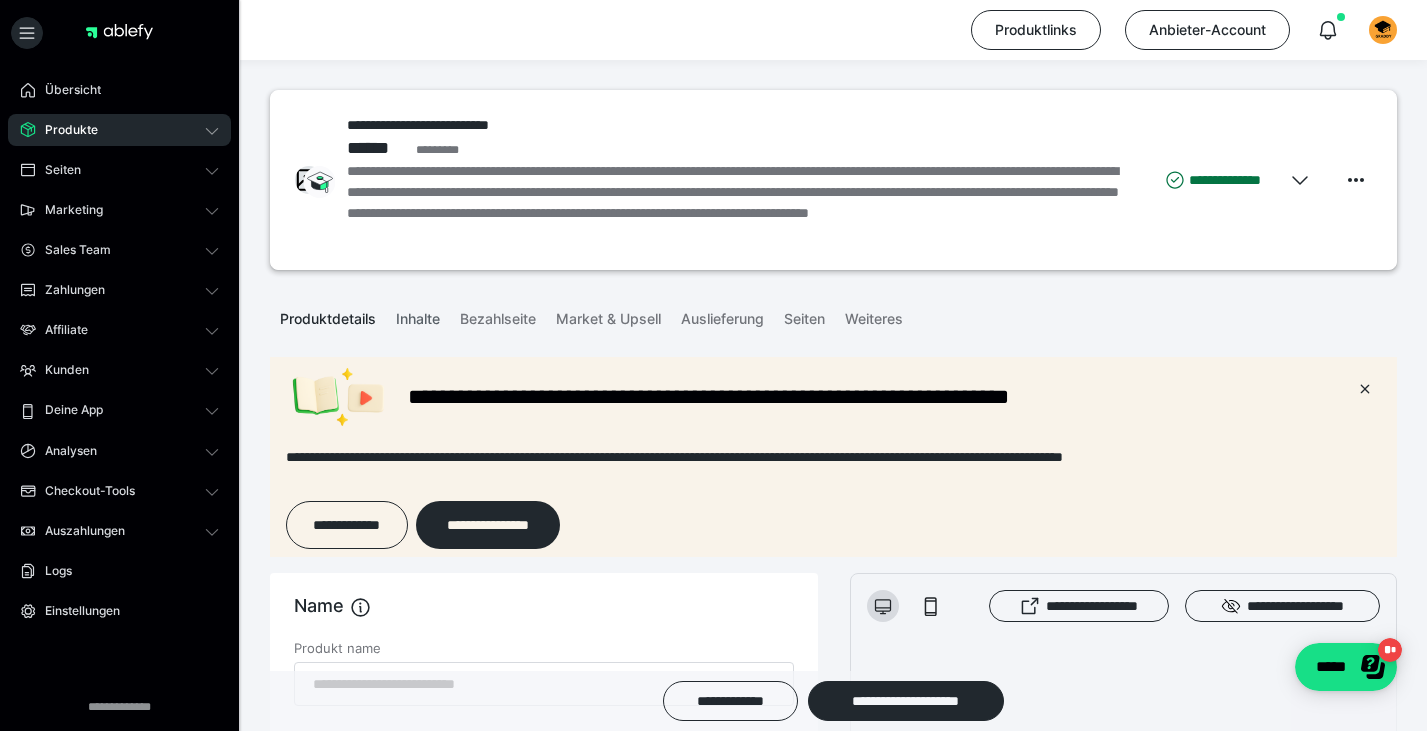 click on "Inhalte" at bounding box center [418, 315] 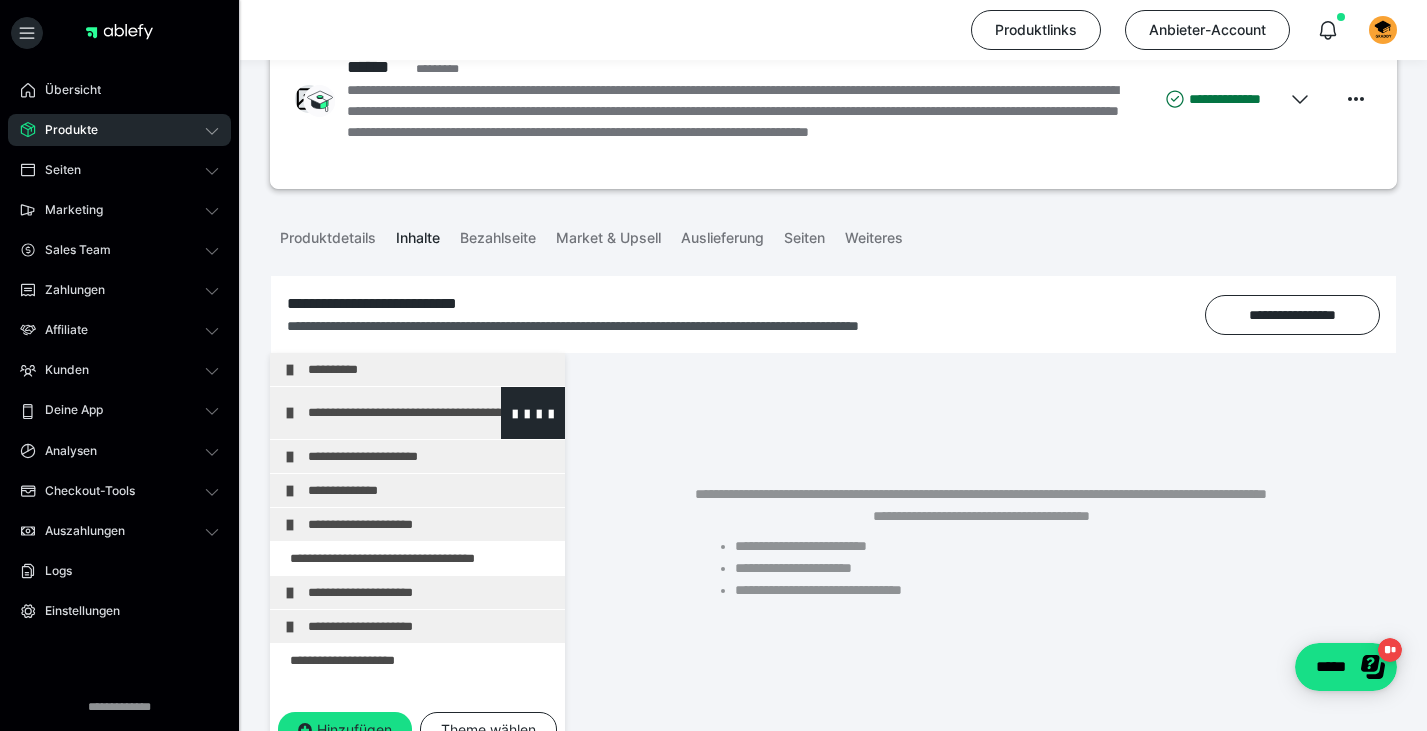 scroll, scrollTop: 161, scrollLeft: 0, axis: vertical 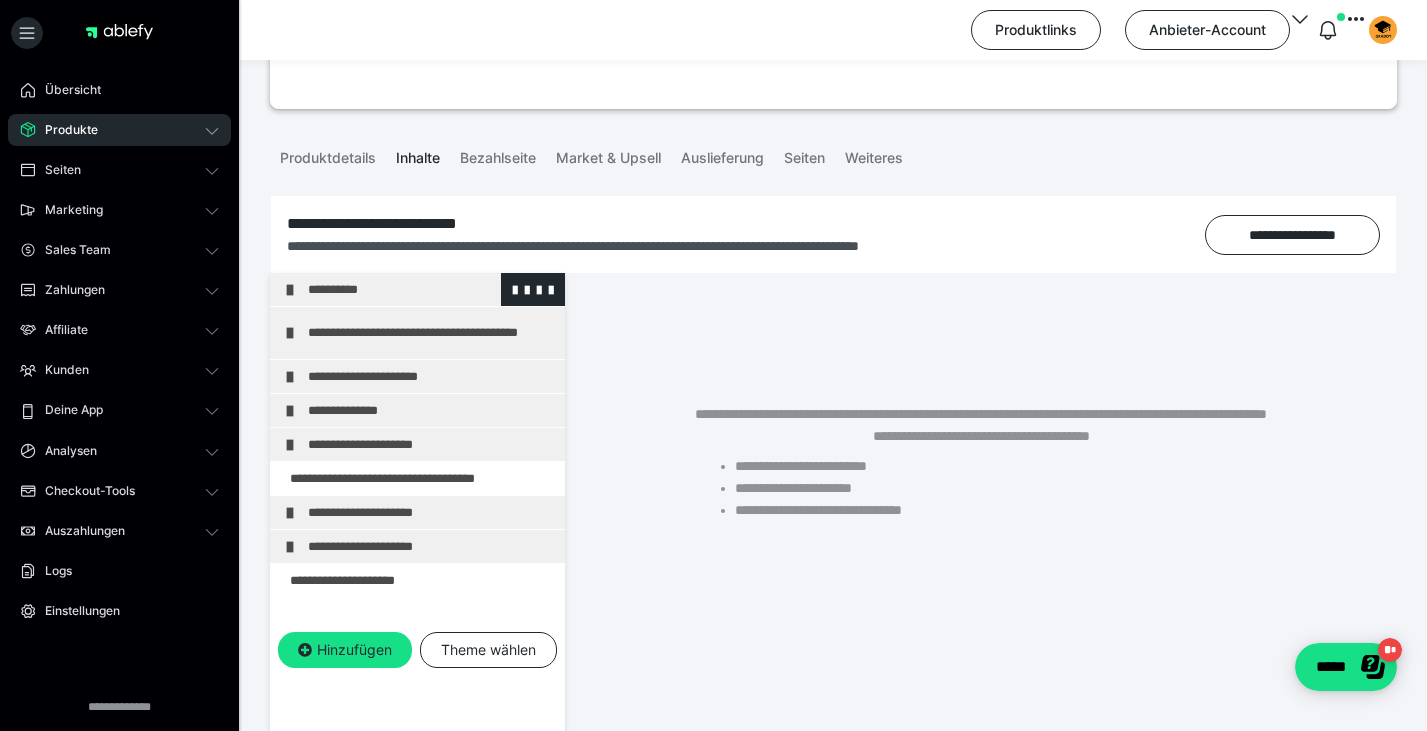 click on "**********" at bounding box center [431, 289] 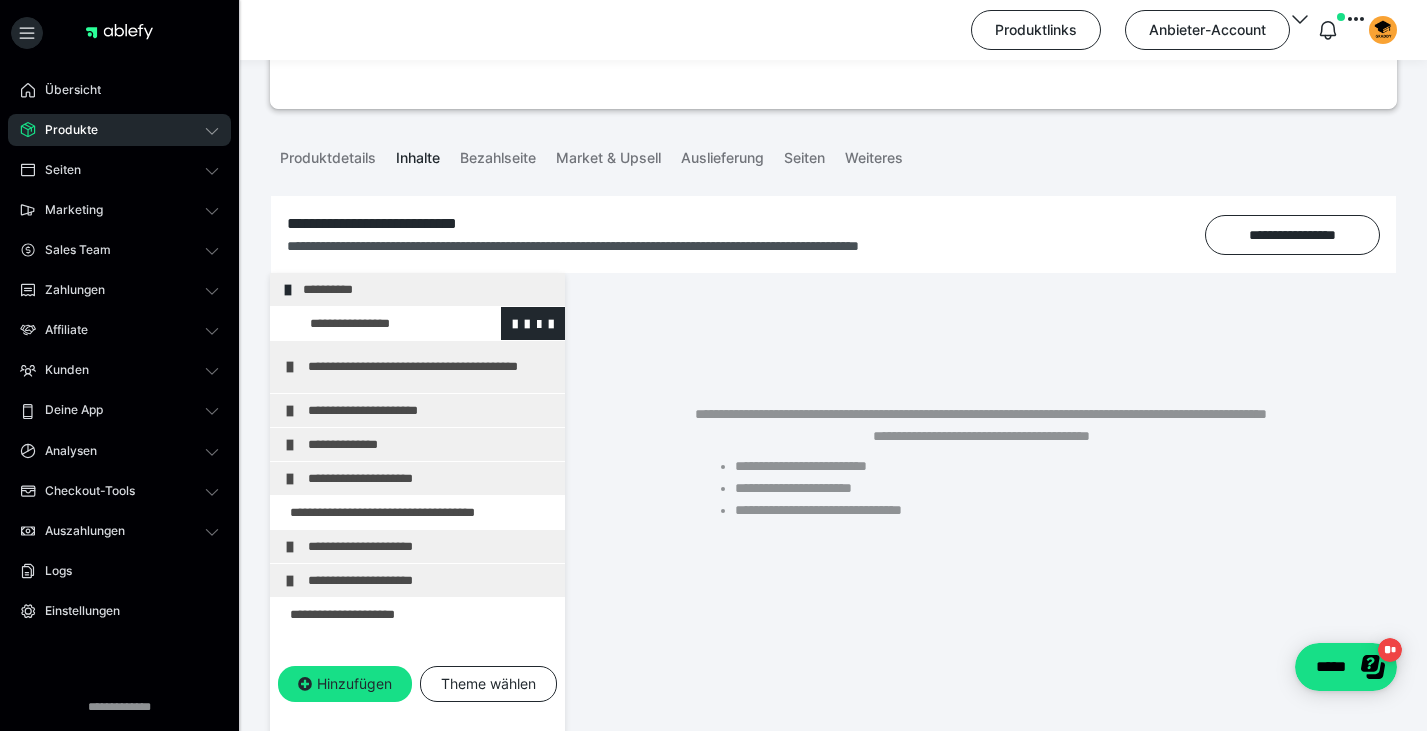 click at bounding box center [375, 323] 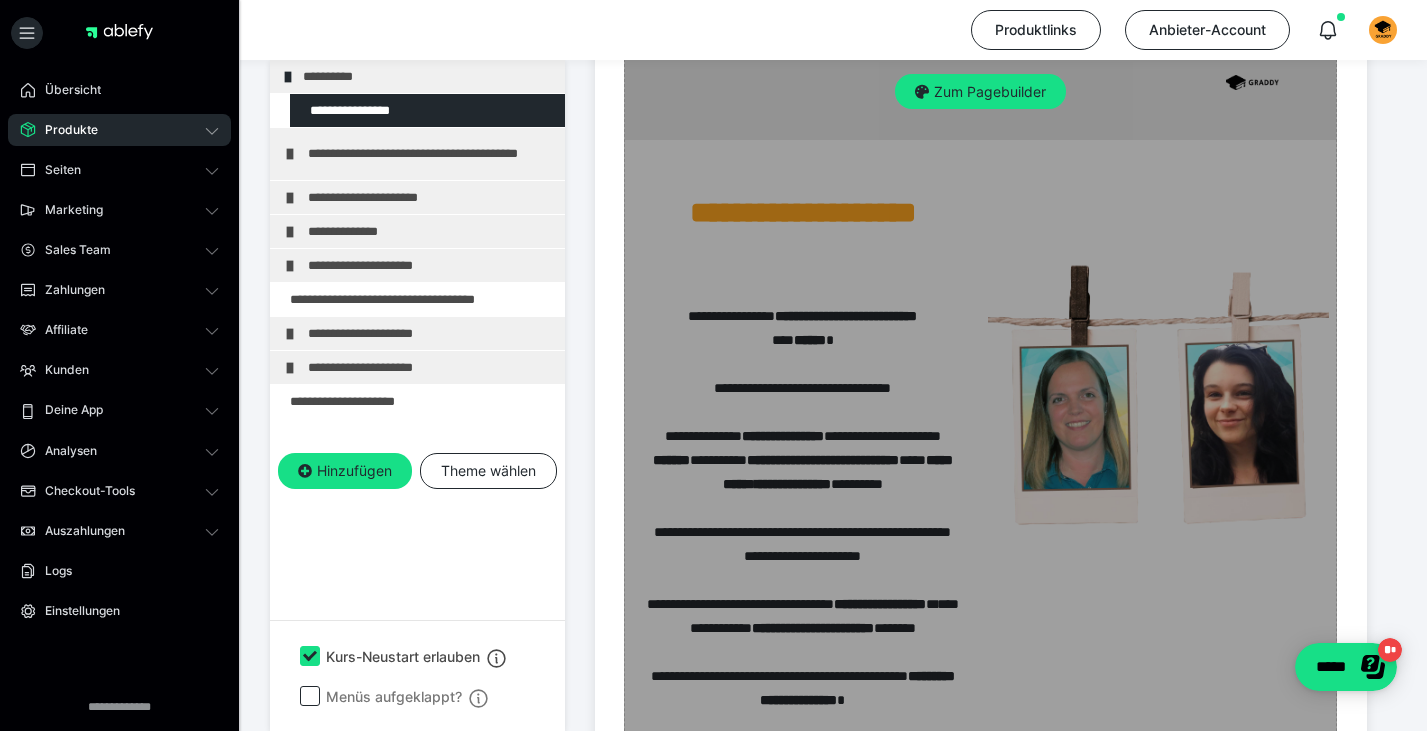 scroll, scrollTop: 777, scrollLeft: 0, axis: vertical 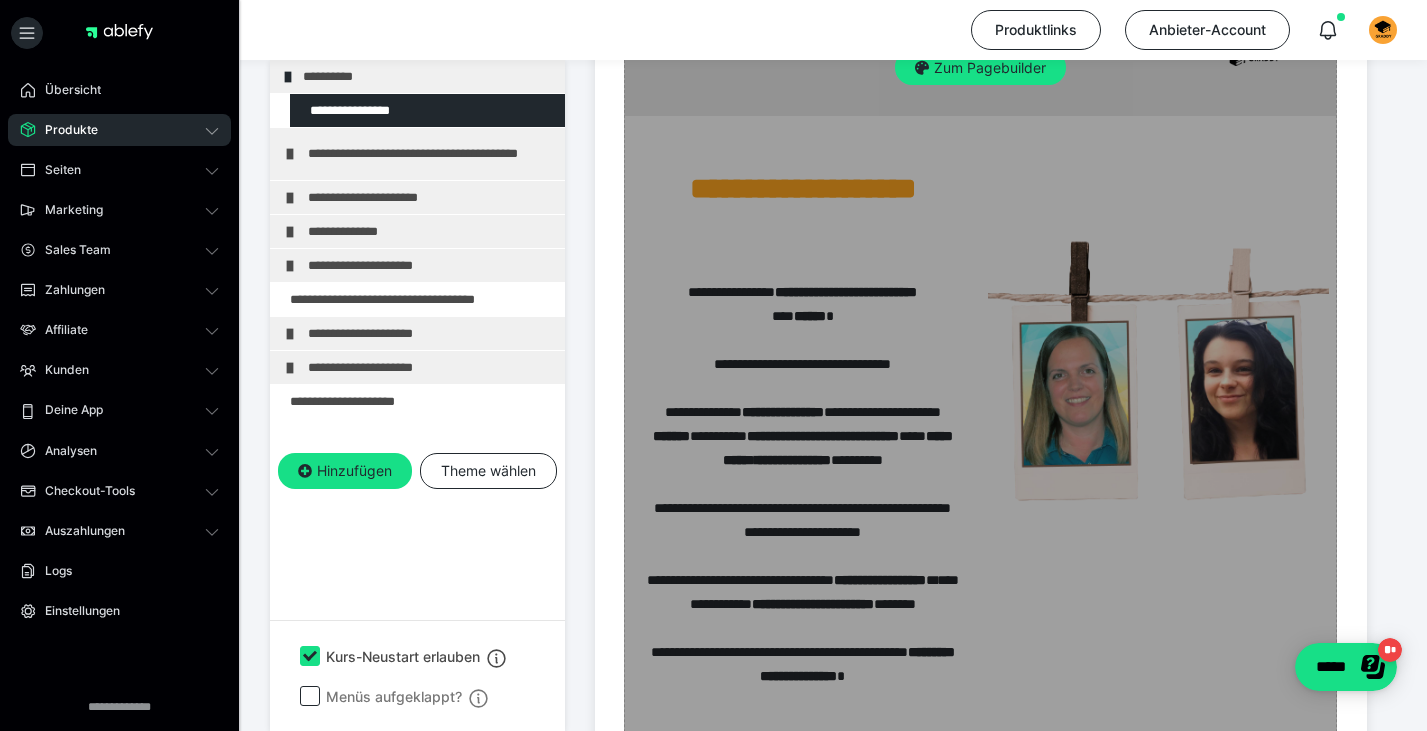 click on "Zum Pagebuilder" at bounding box center [980, 68] 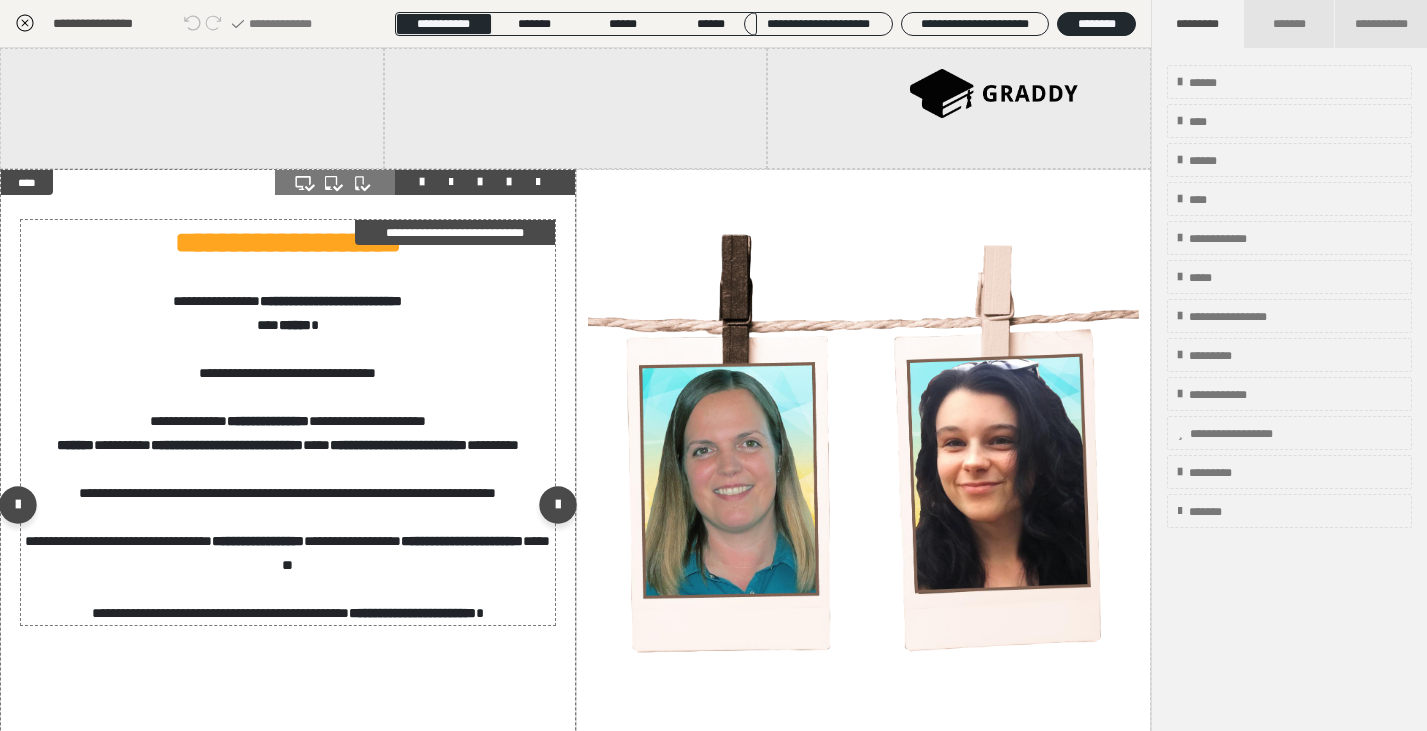 scroll, scrollTop: 374, scrollLeft: 0, axis: vertical 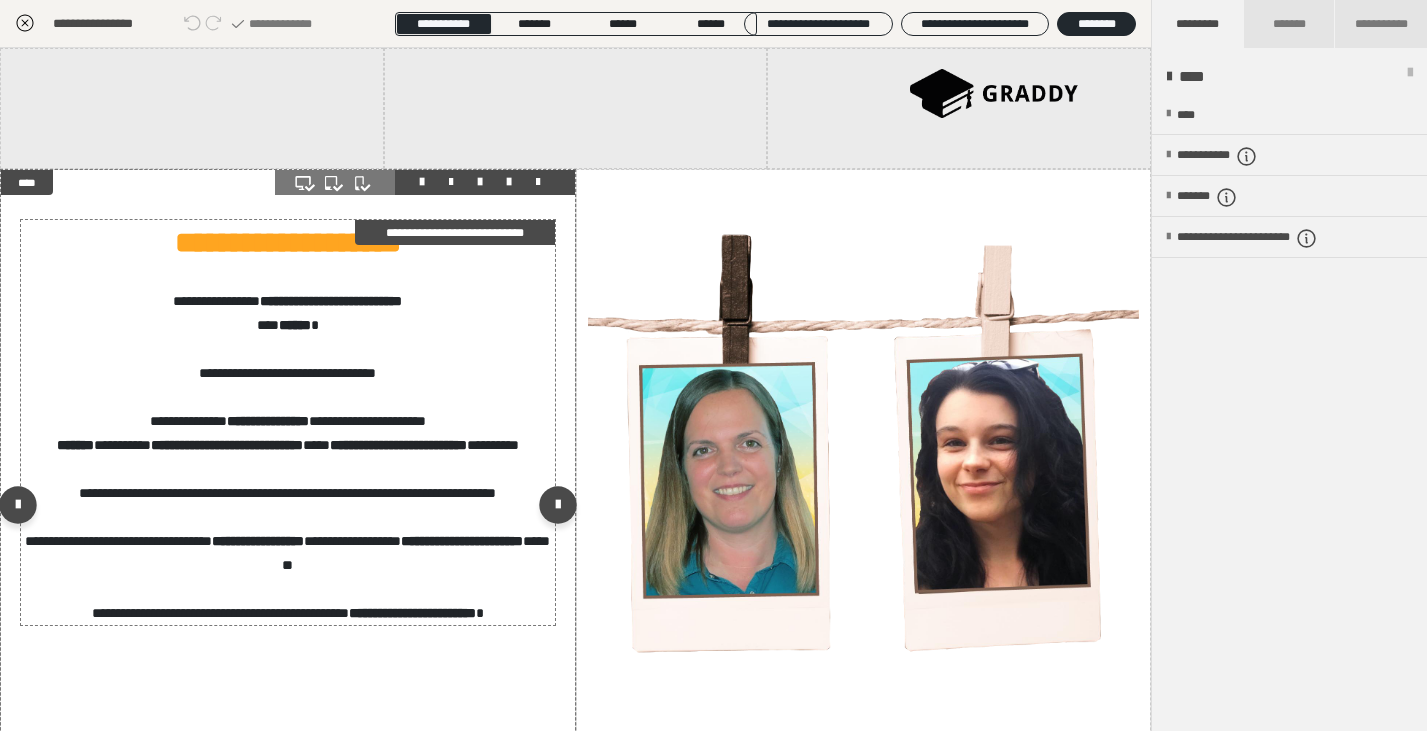 click on "**********" at bounding box center [287, 301] 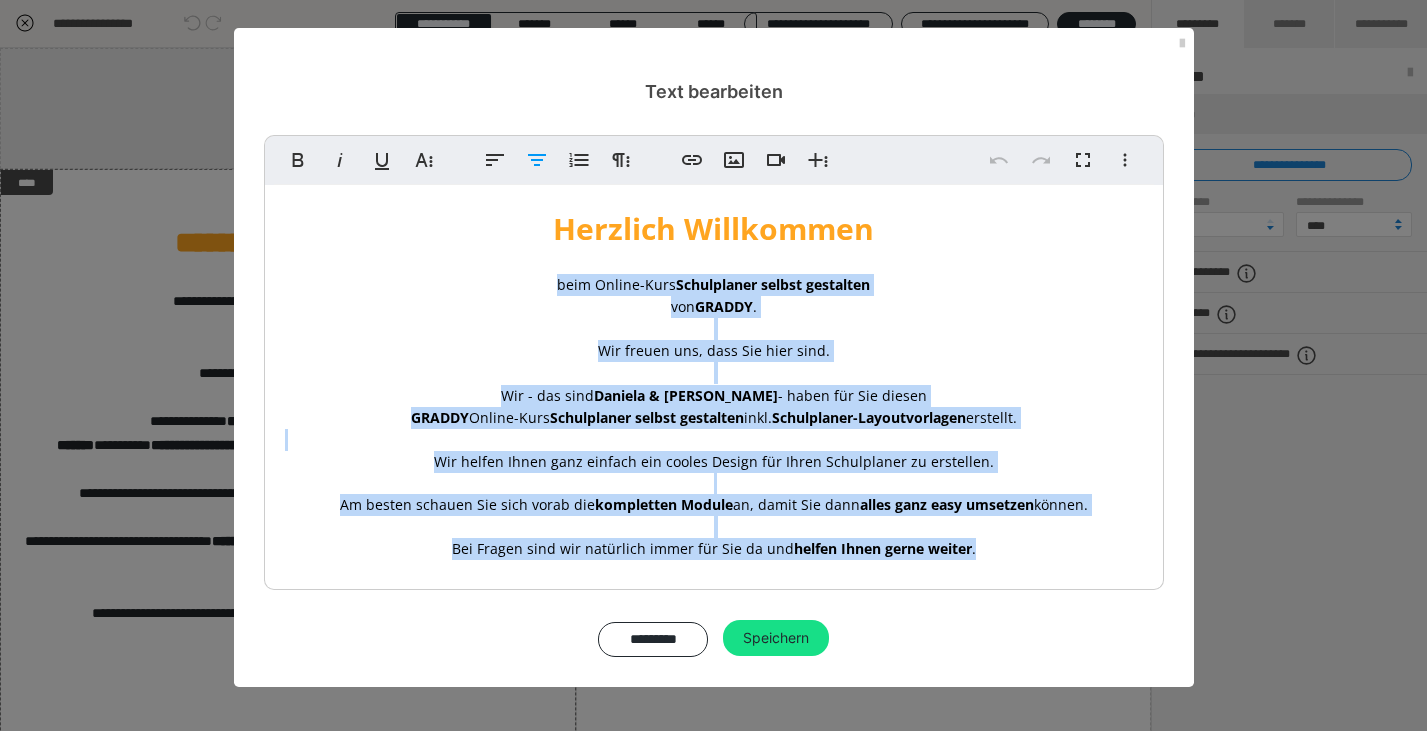 drag, startPoint x: 512, startPoint y: 285, endPoint x: 998, endPoint y: 550, distance: 553.55304 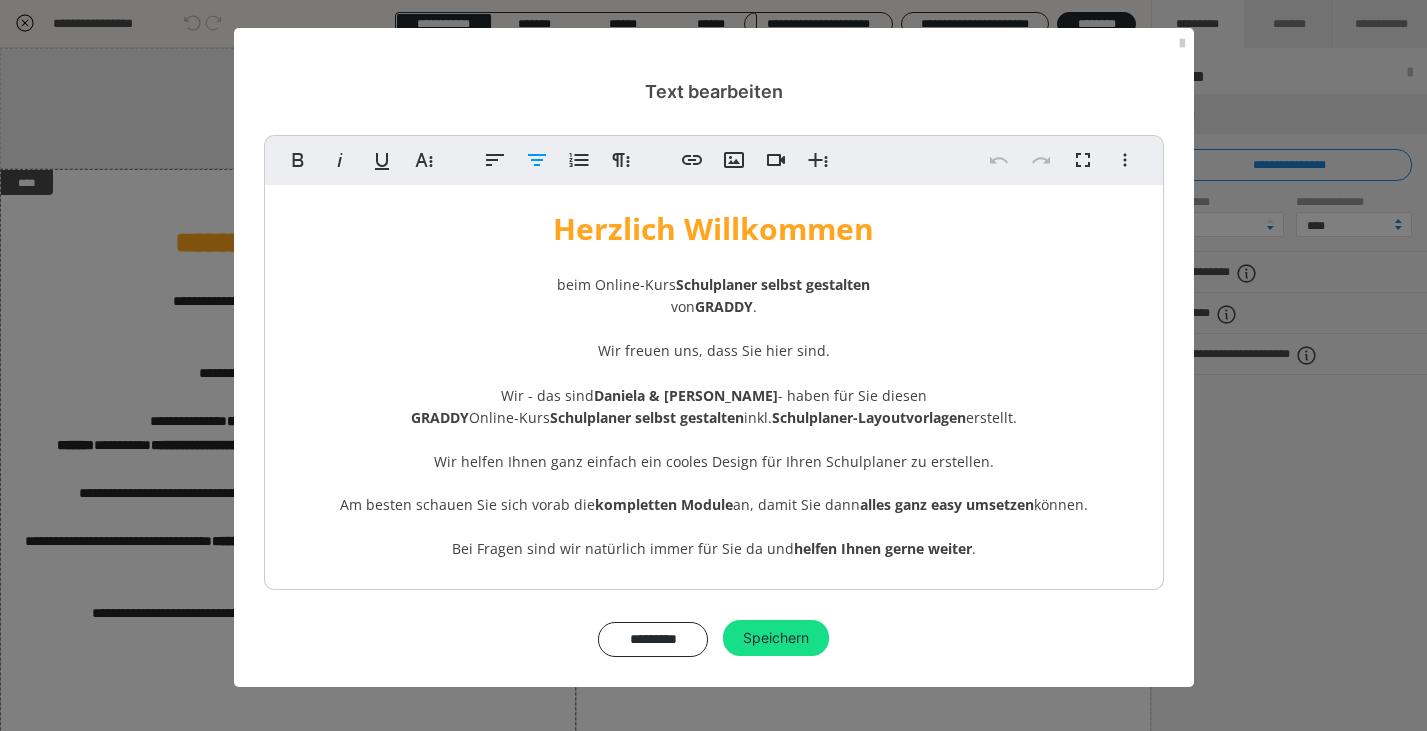 click on "Wir helfen Ihnen ganz einfach ein cooles Design für Ihren Schulplaner zu erstellen." at bounding box center (714, 461) 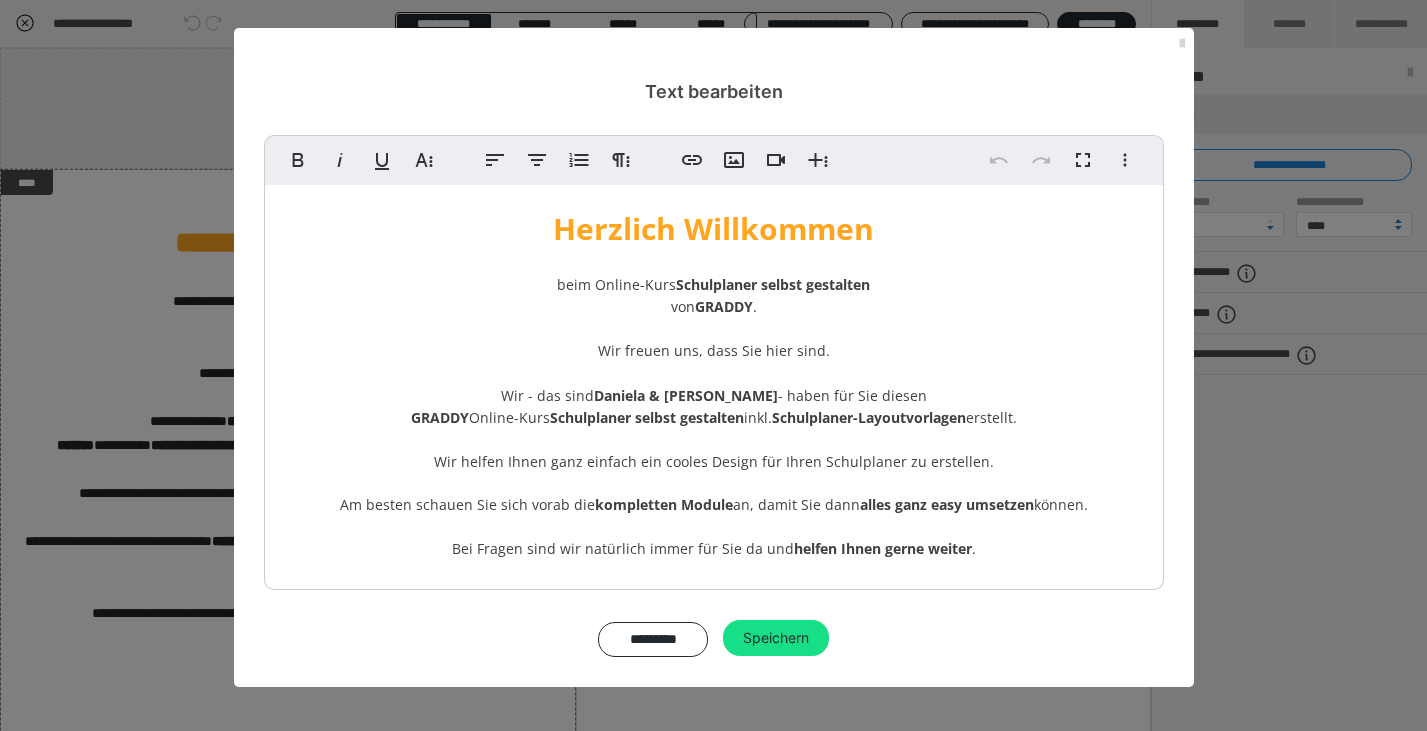 click at bounding box center [1182, 44] 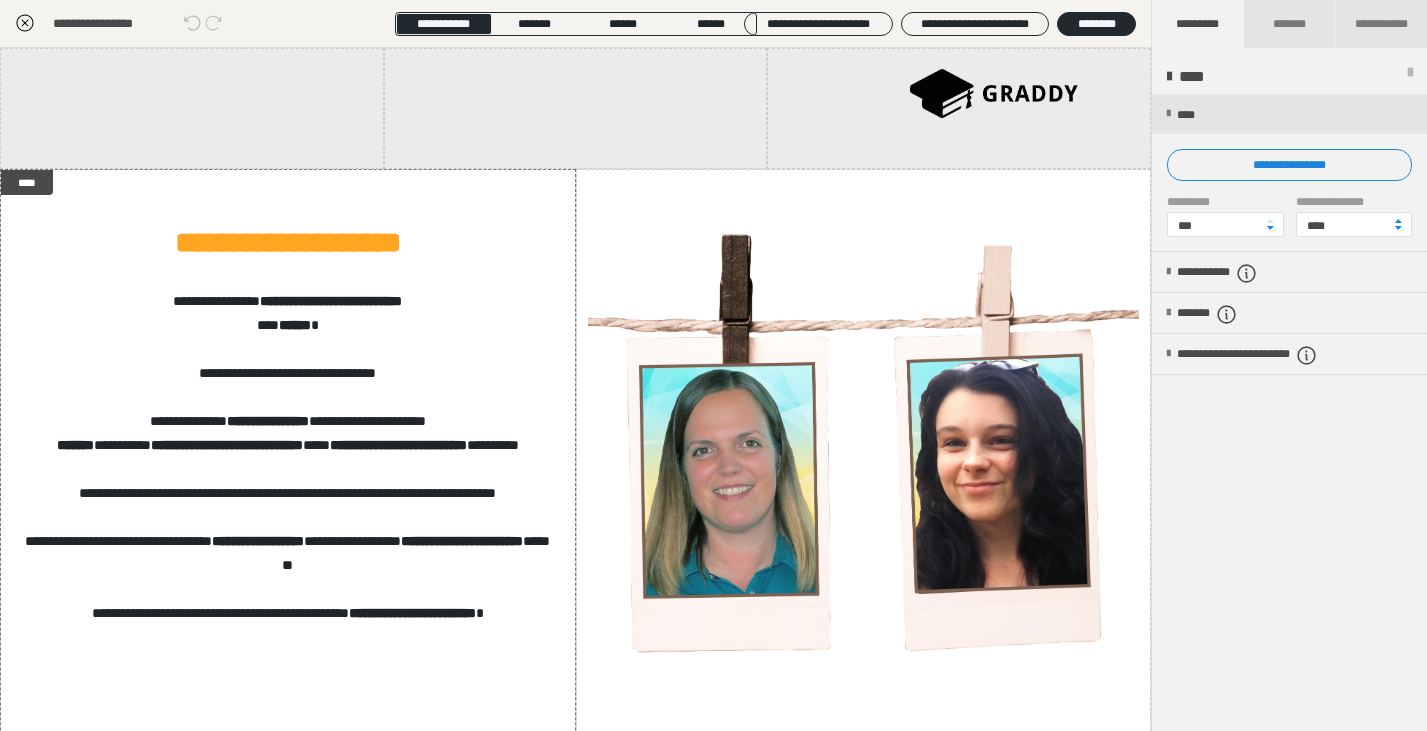 scroll, scrollTop: 0, scrollLeft: 0, axis: both 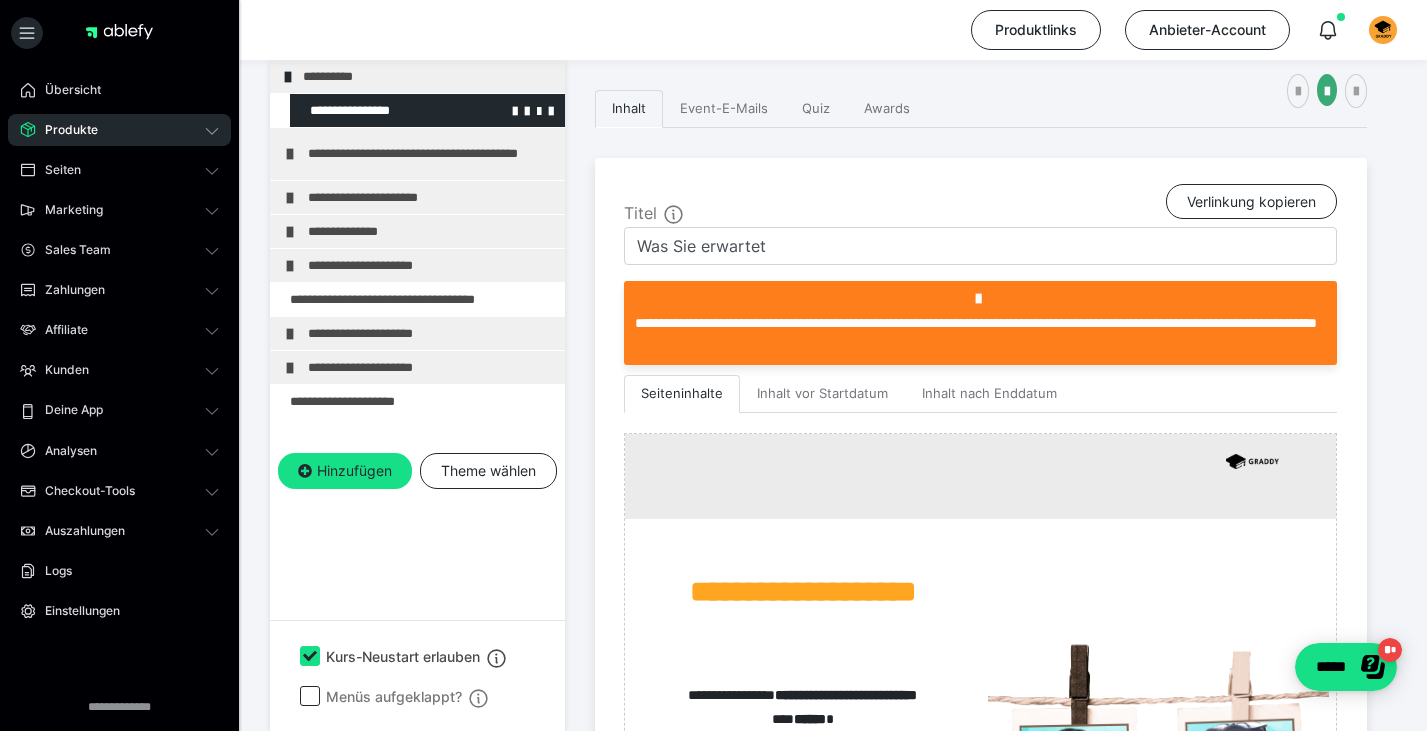 click at bounding box center [375, 110] 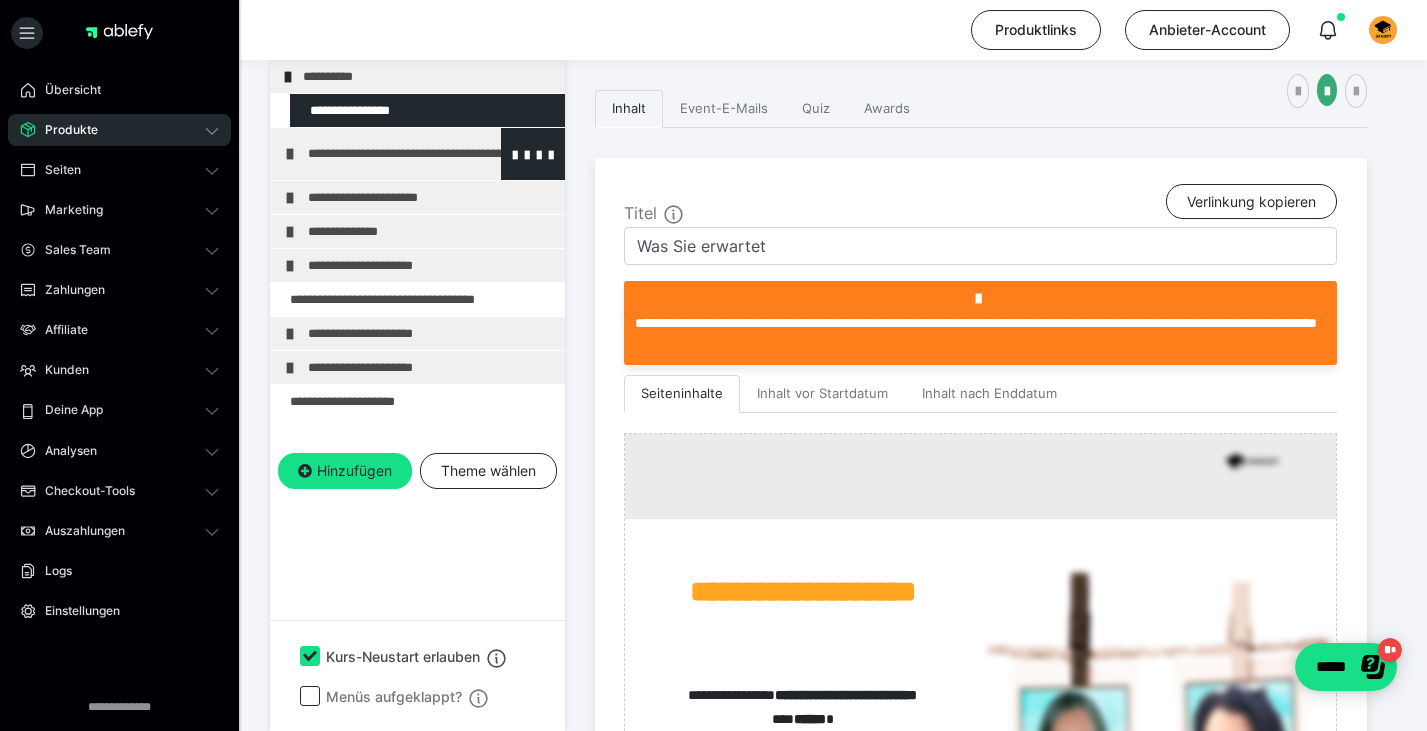 click on "**********" at bounding box center [431, 154] 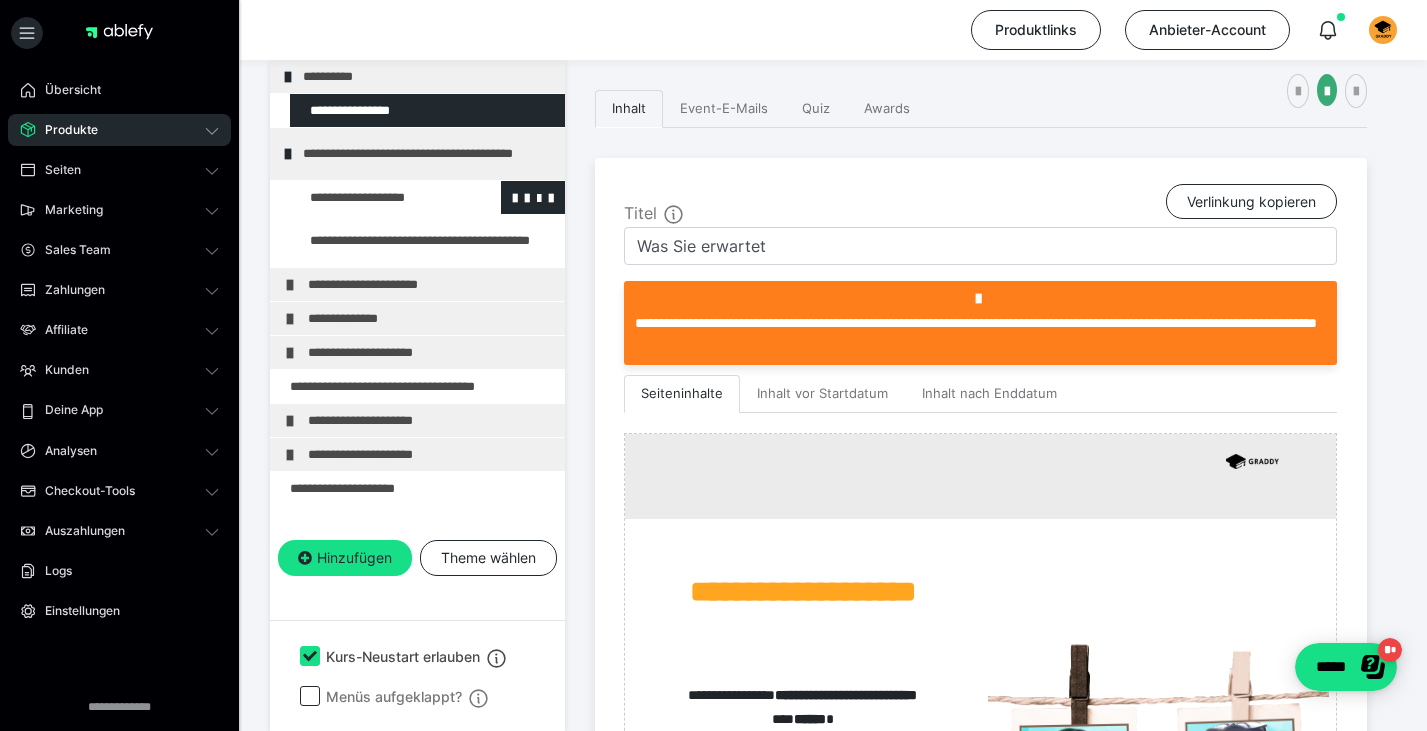 click at bounding box center [375, 197] 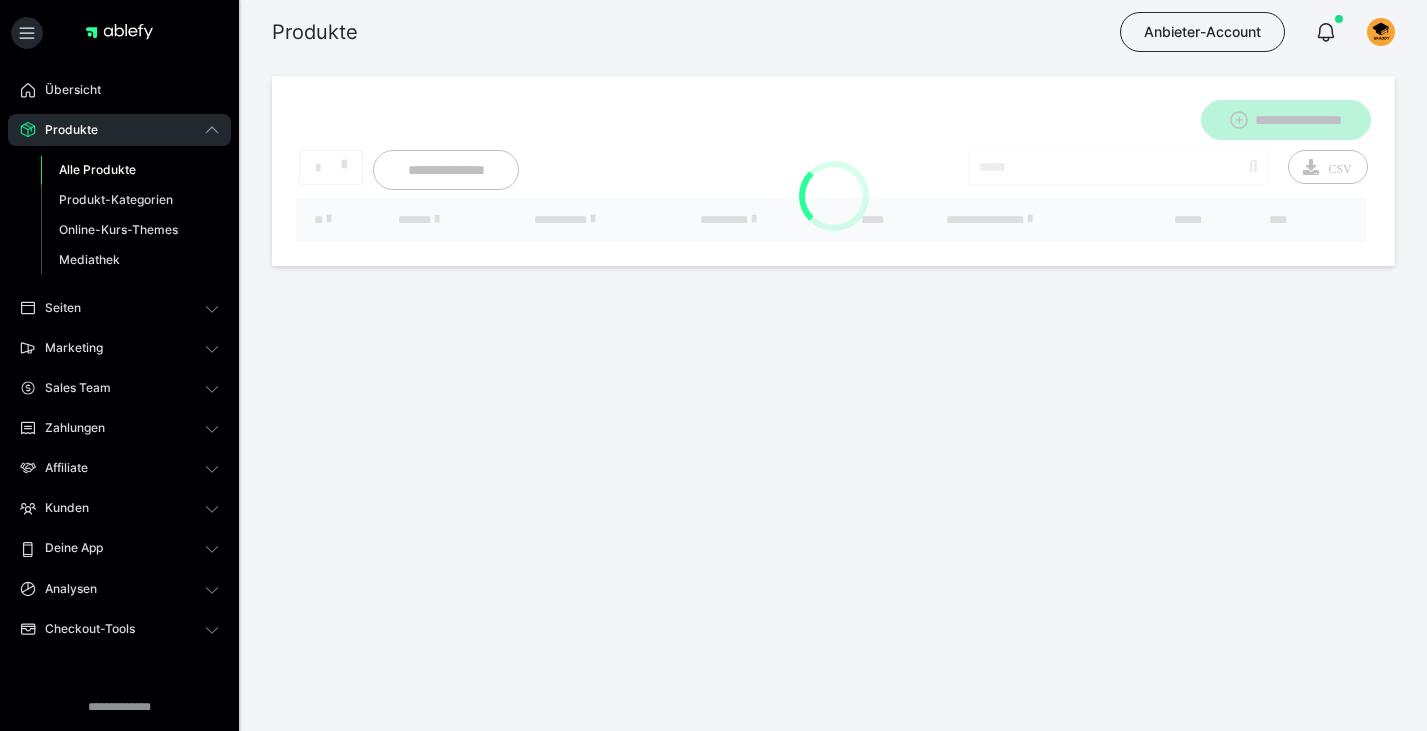 scroll, scrollTop: 0, scrollLeft: 0, axis: both 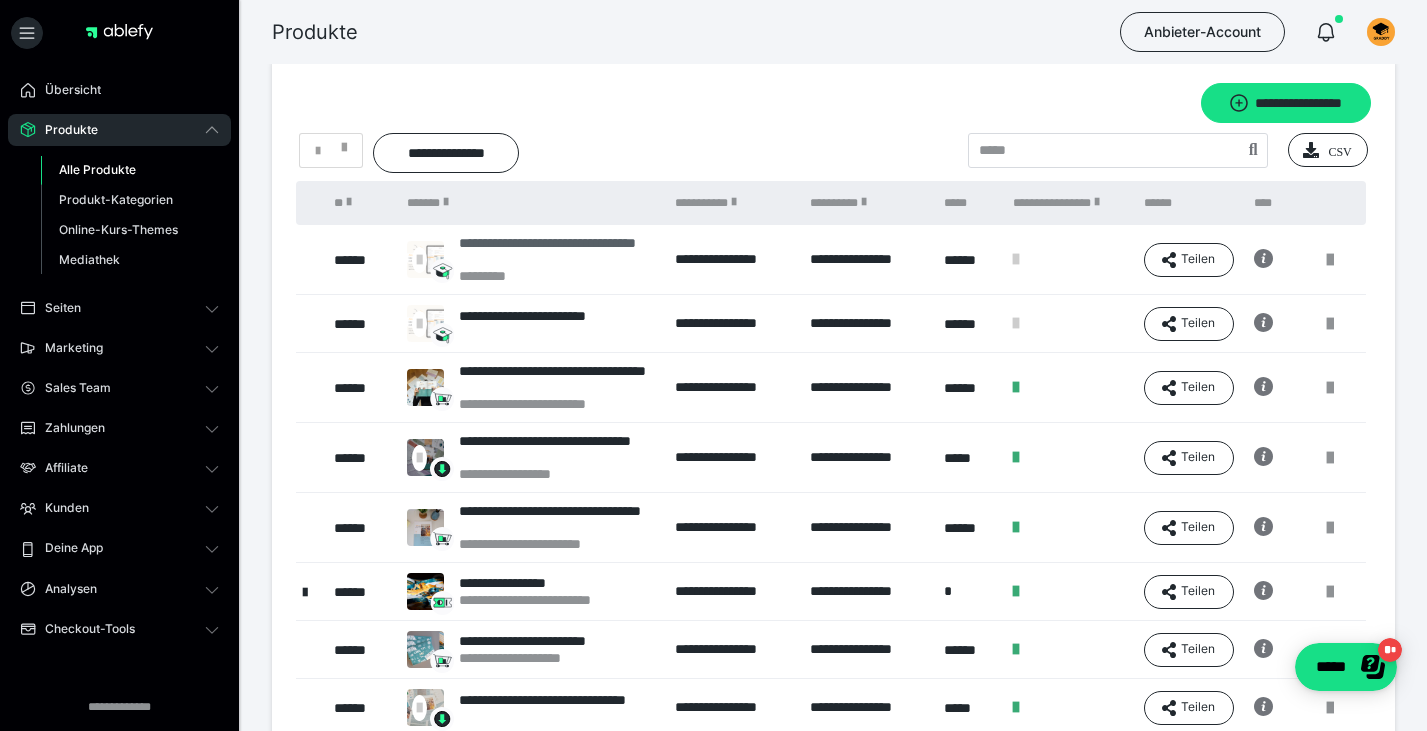 click on "**********" at bounding box center [557, 251] 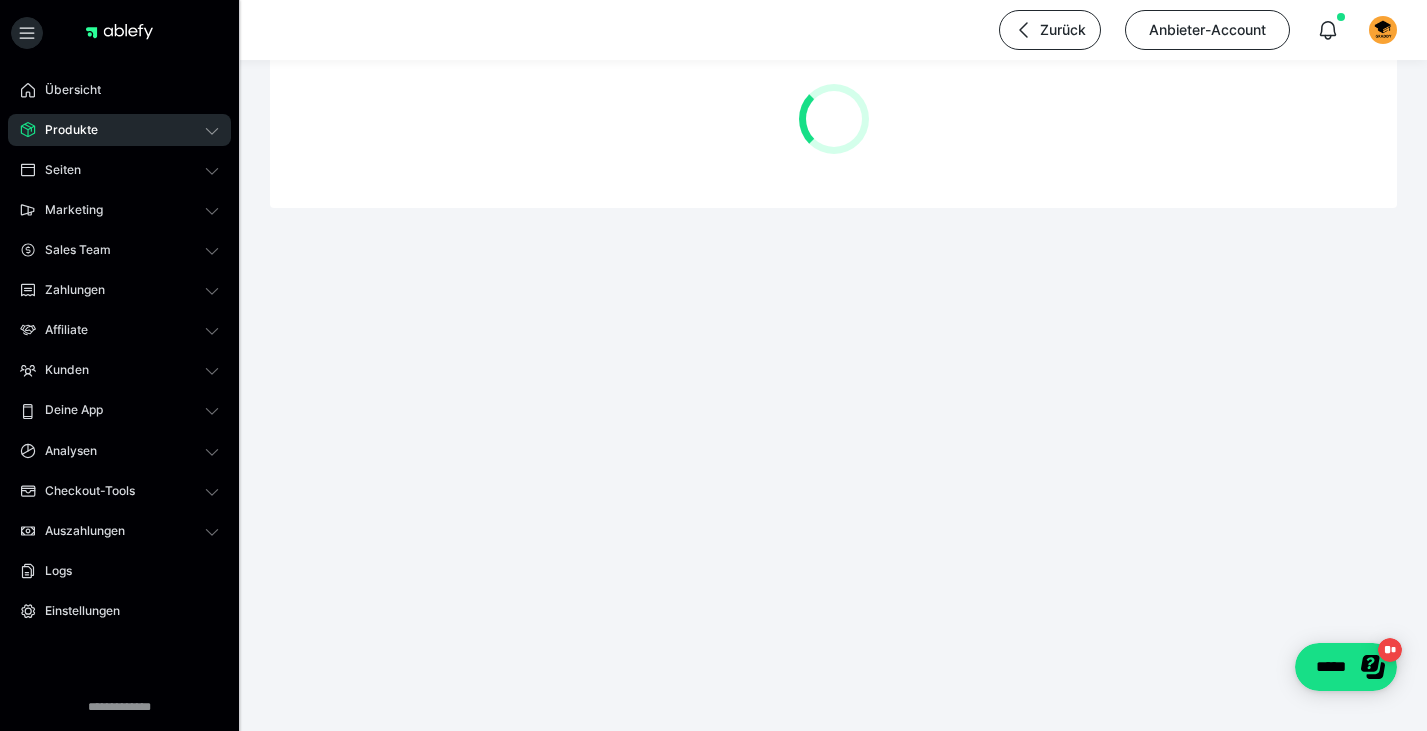 scroll, scrollTop: 0, scrollLeft: 0, axis: both 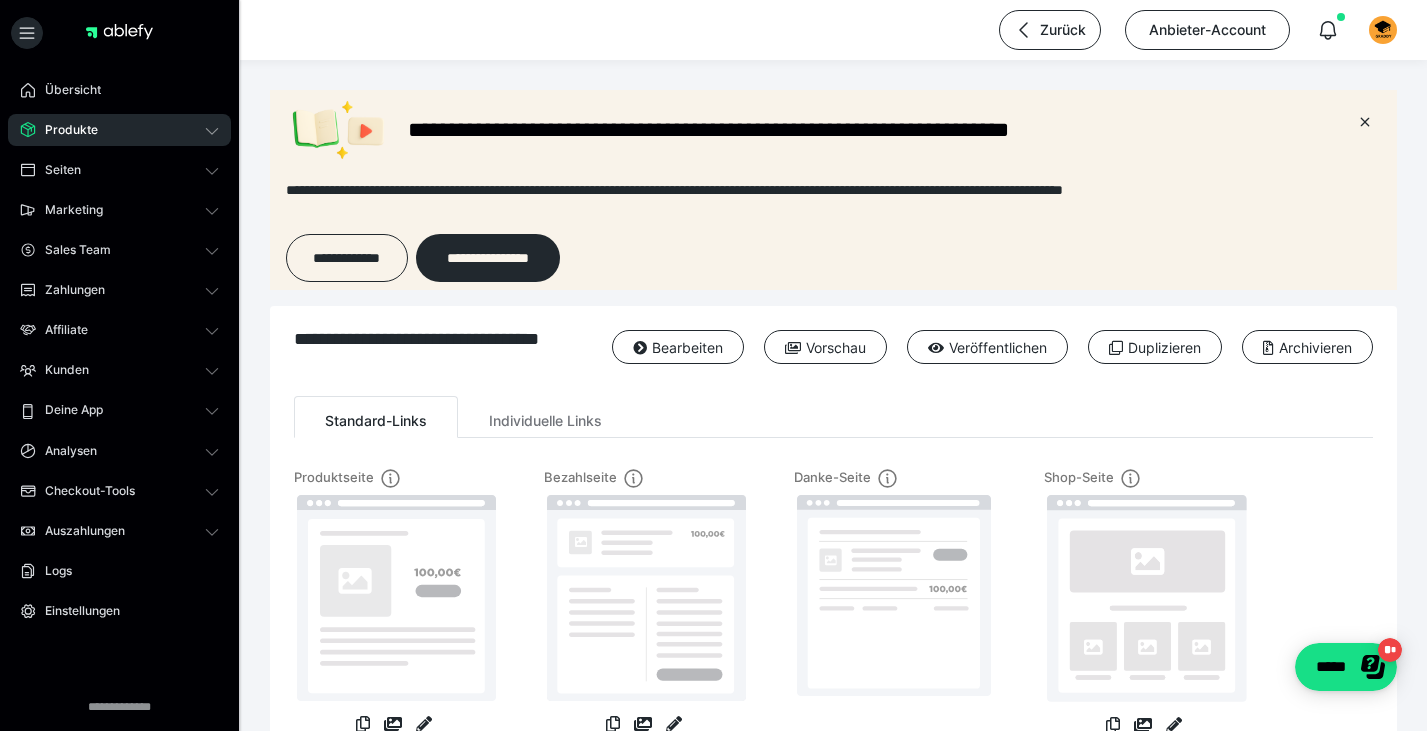 click on "**********" at bounding box center (439, 348) 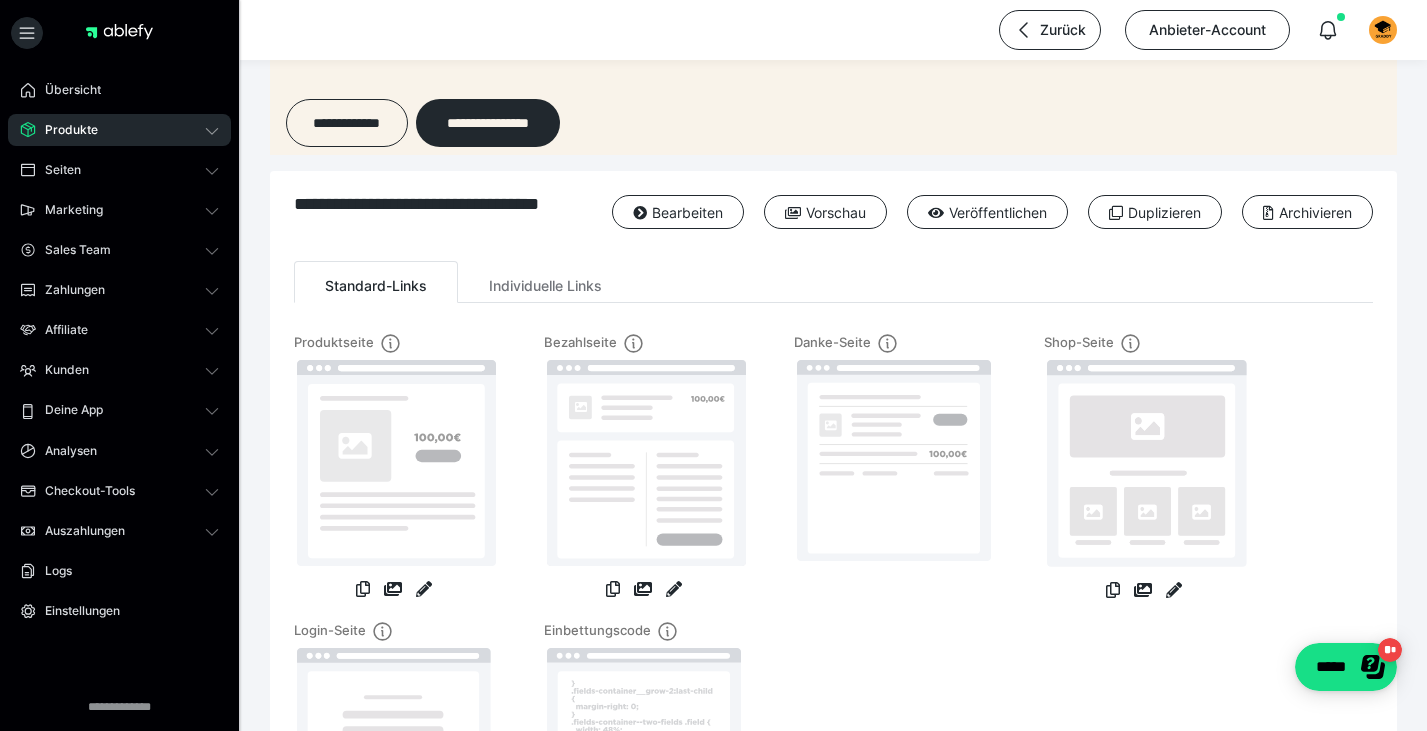 scroll, scrollTop: 0, scrollLeft: 0, axis: both 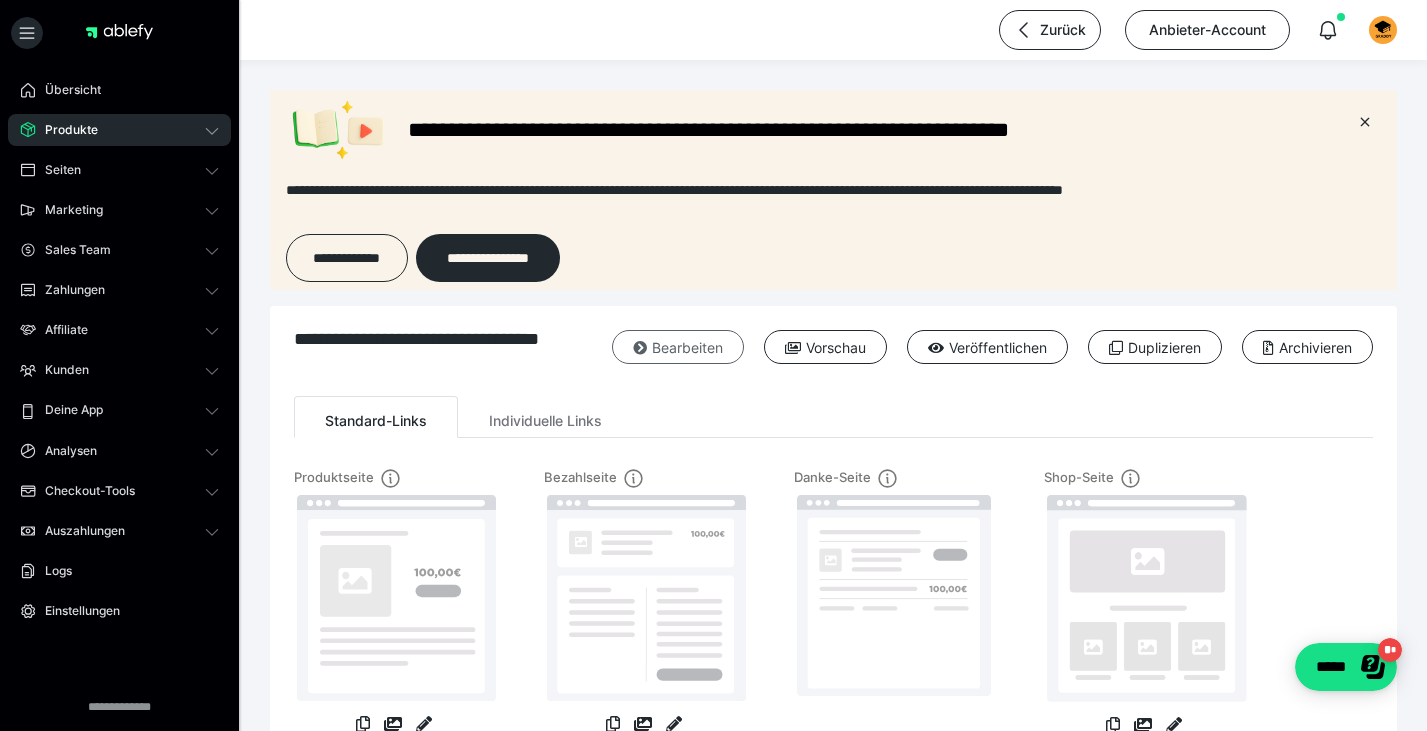 click on "Bearbeiten" at bounding box center [678, 347] 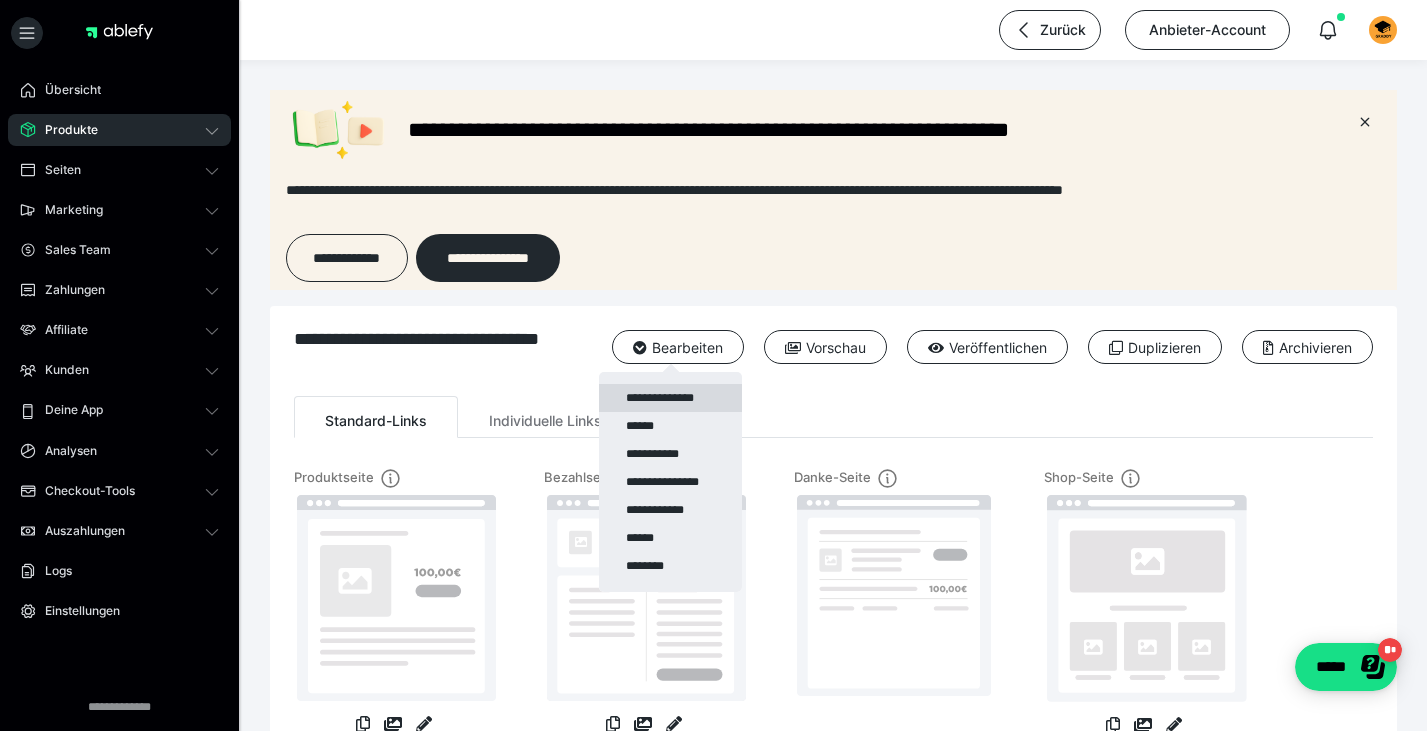 click on "**********" at bounding box center (670, 398) 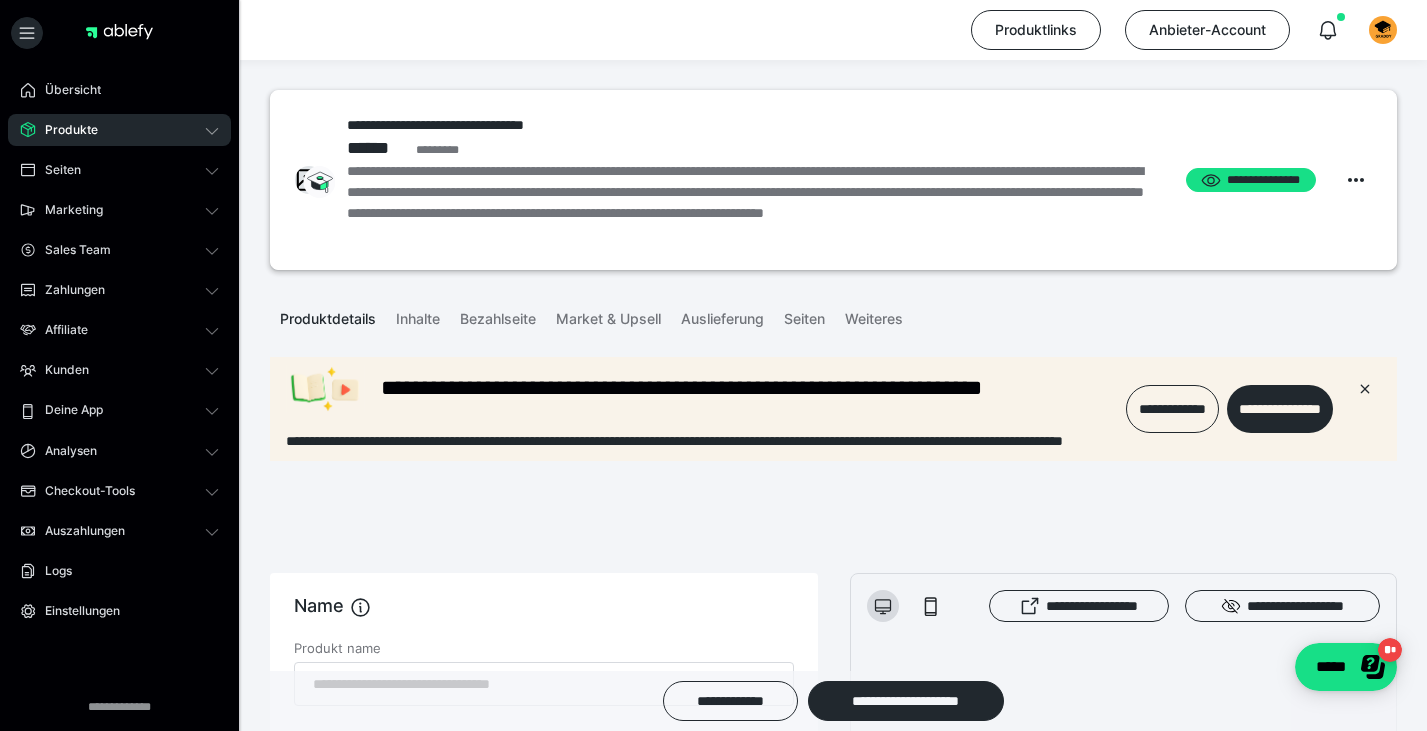 scroll, scrollTop: 0, scrollLeft: 0, axis: both 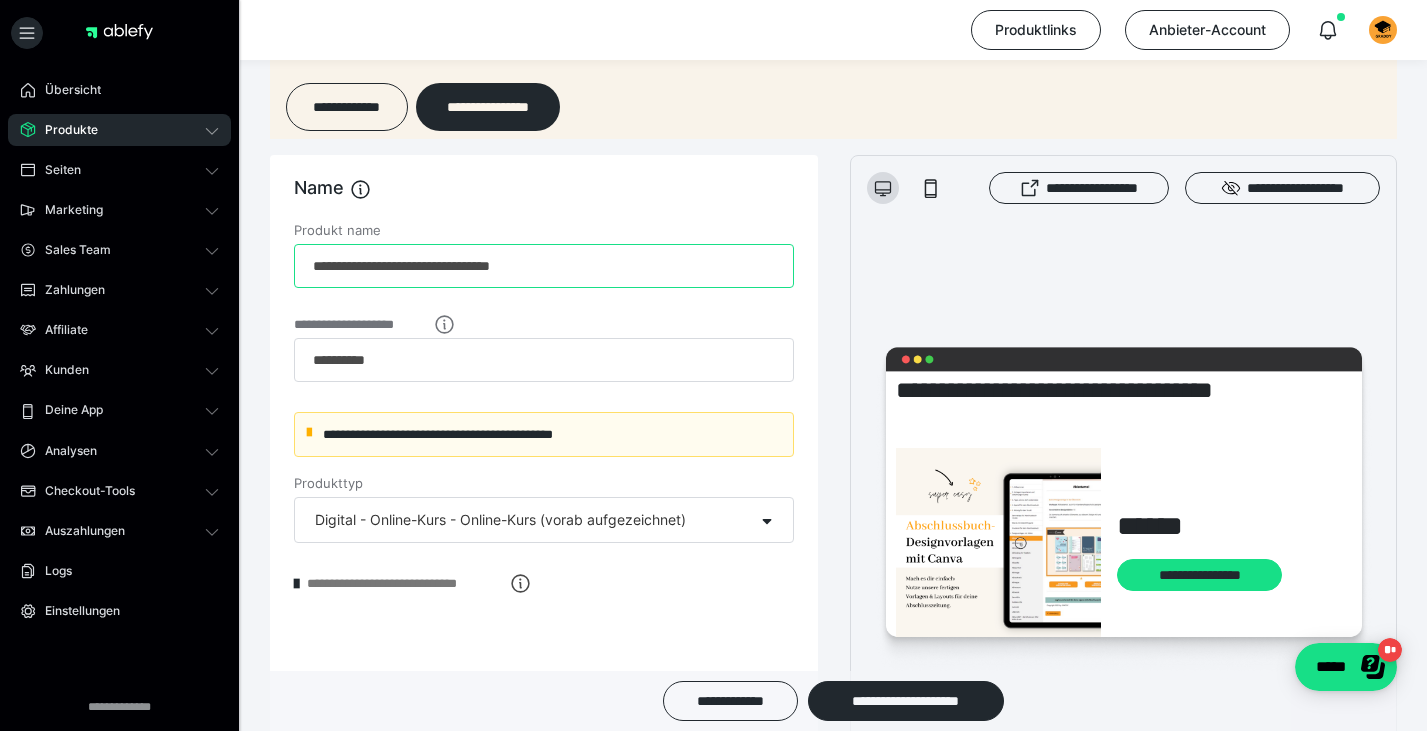 click on "**********" at bounding box center (544, 266) 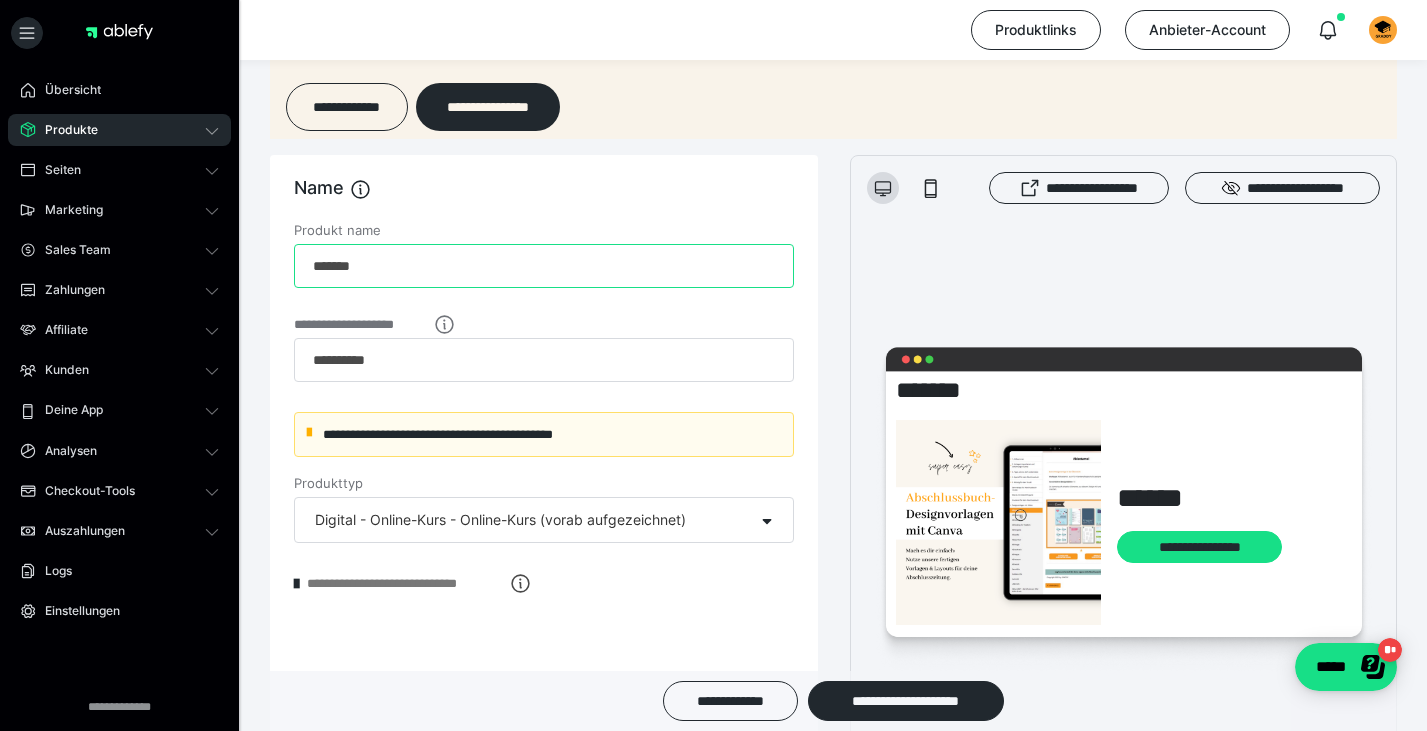 click on "*******" at bounding box center [544, 266] 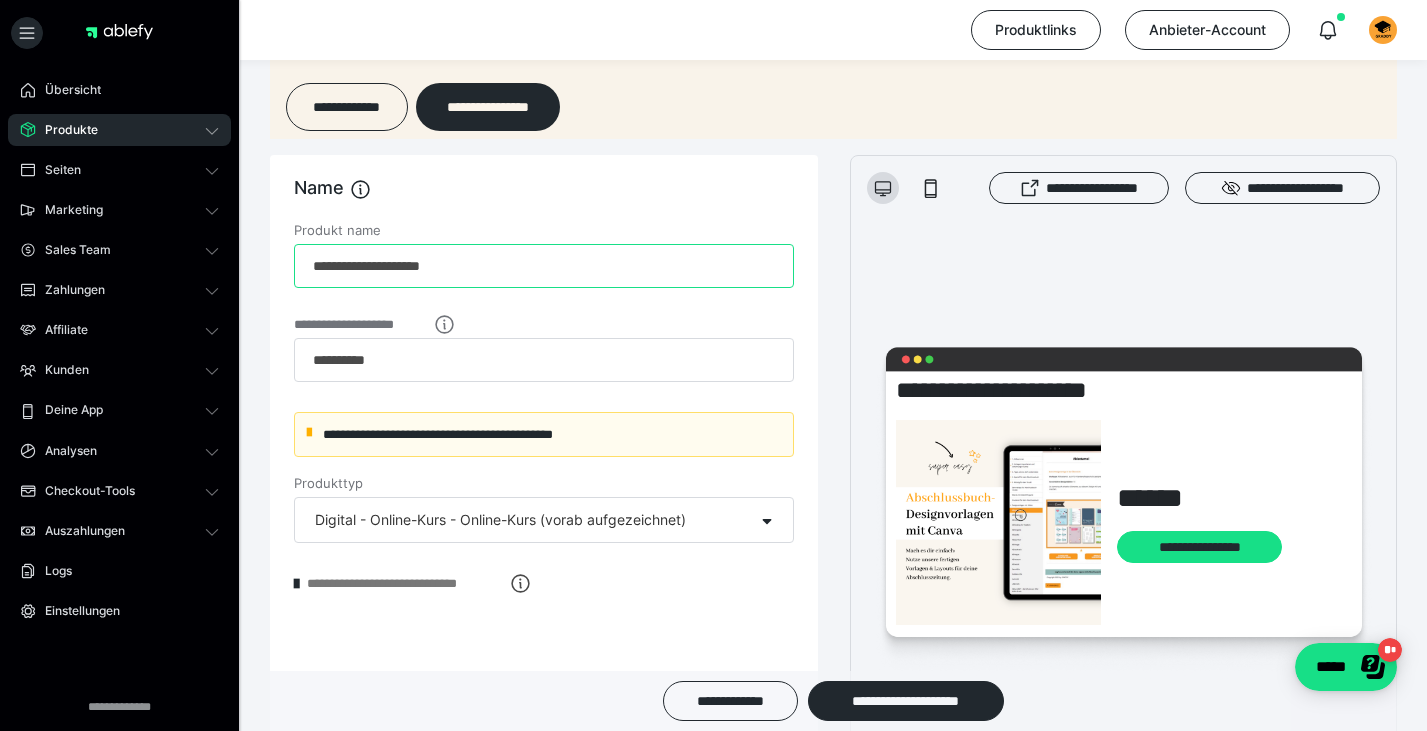 type on "**********" 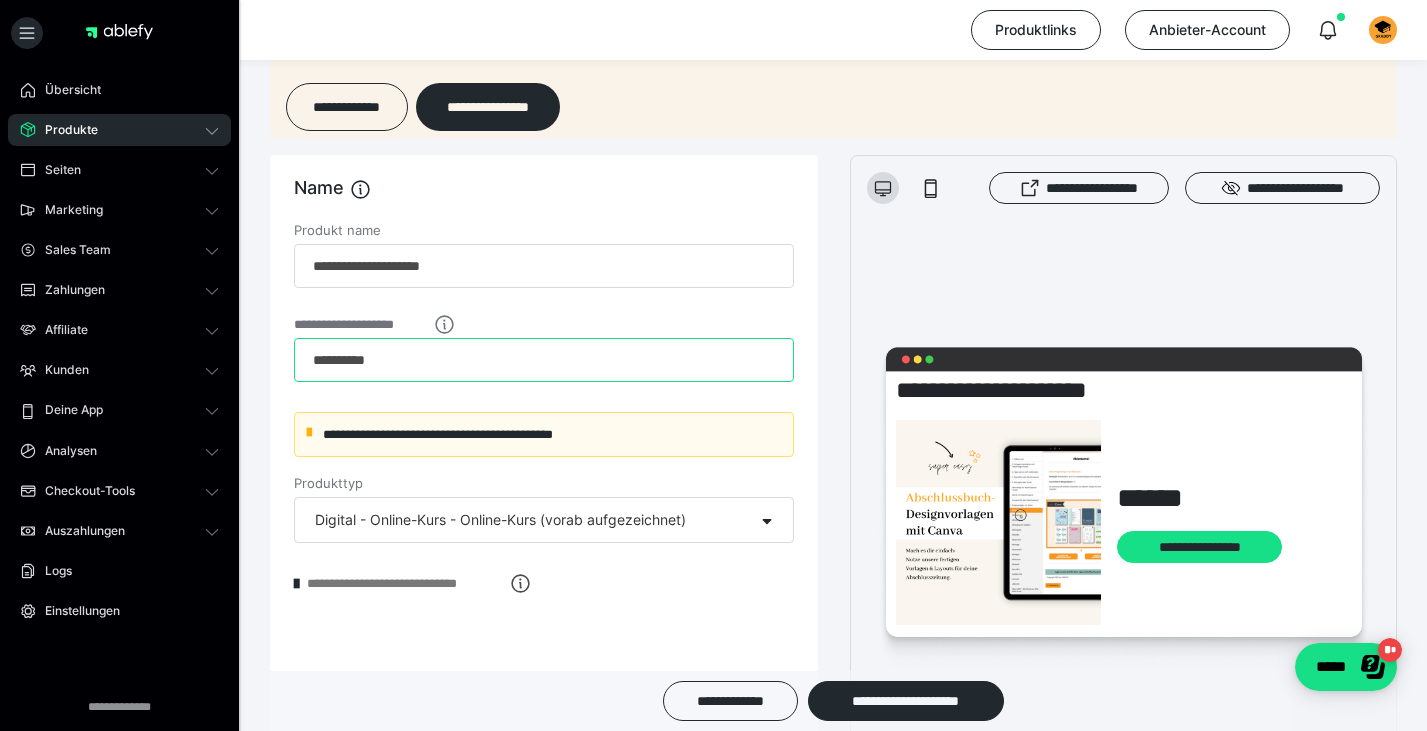 click on "*********" at bounding box center (544, 360) 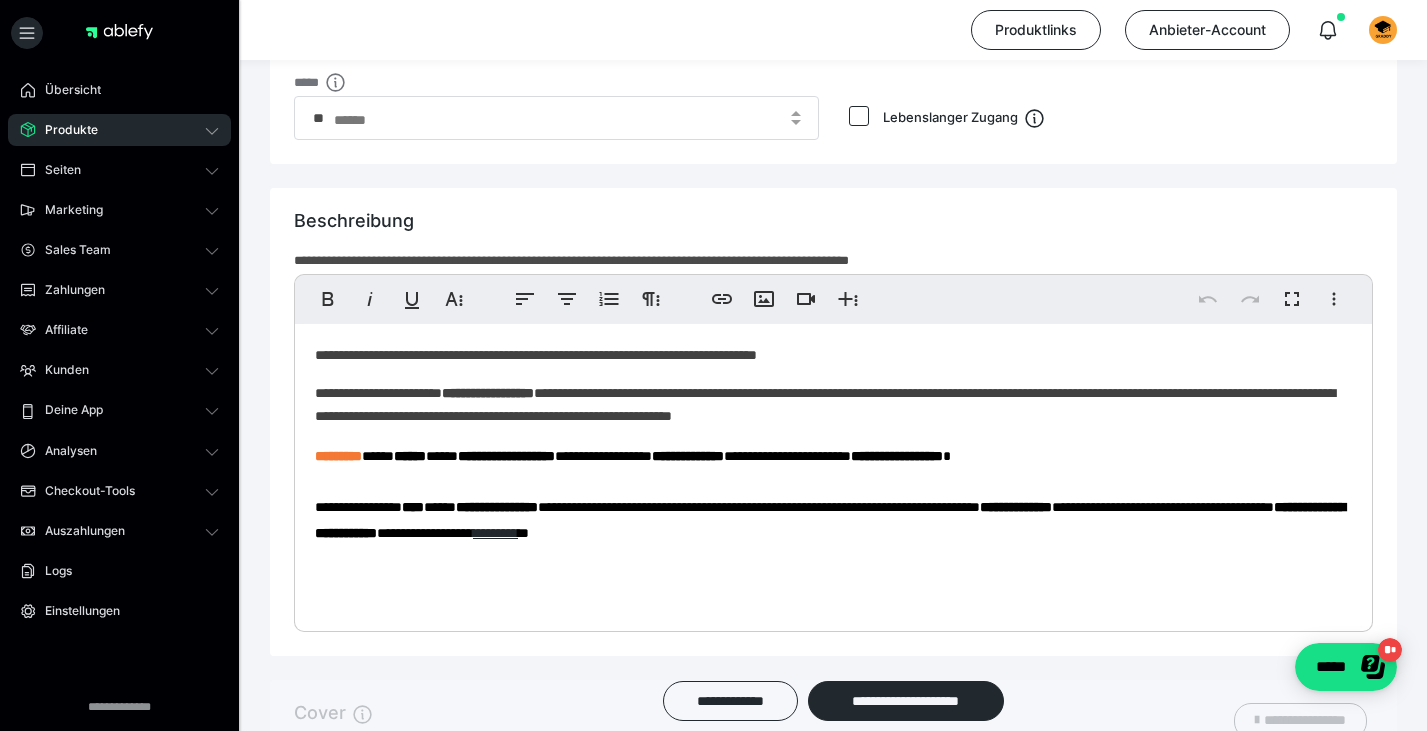 scroll, scrollTop: 1374, scrollLeft: 0, axis: vertical 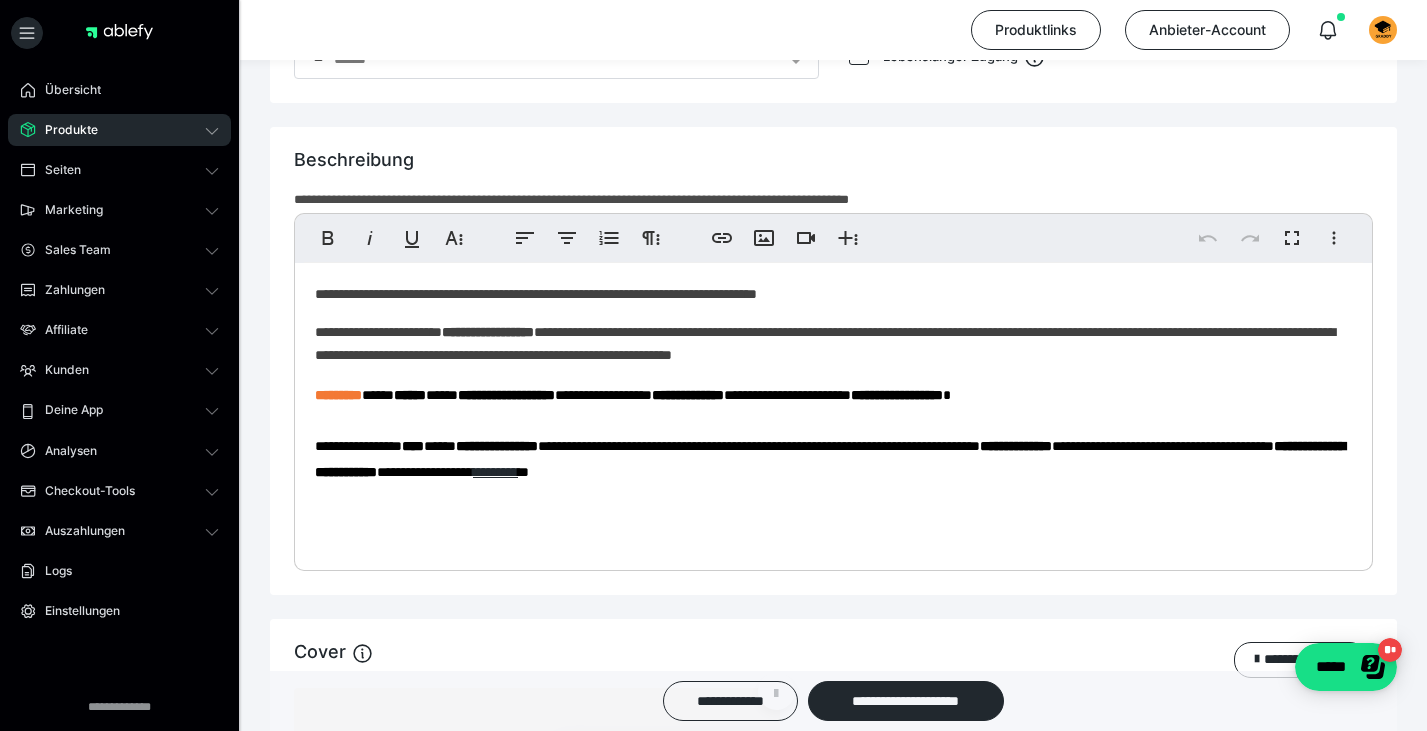 type on "**********" 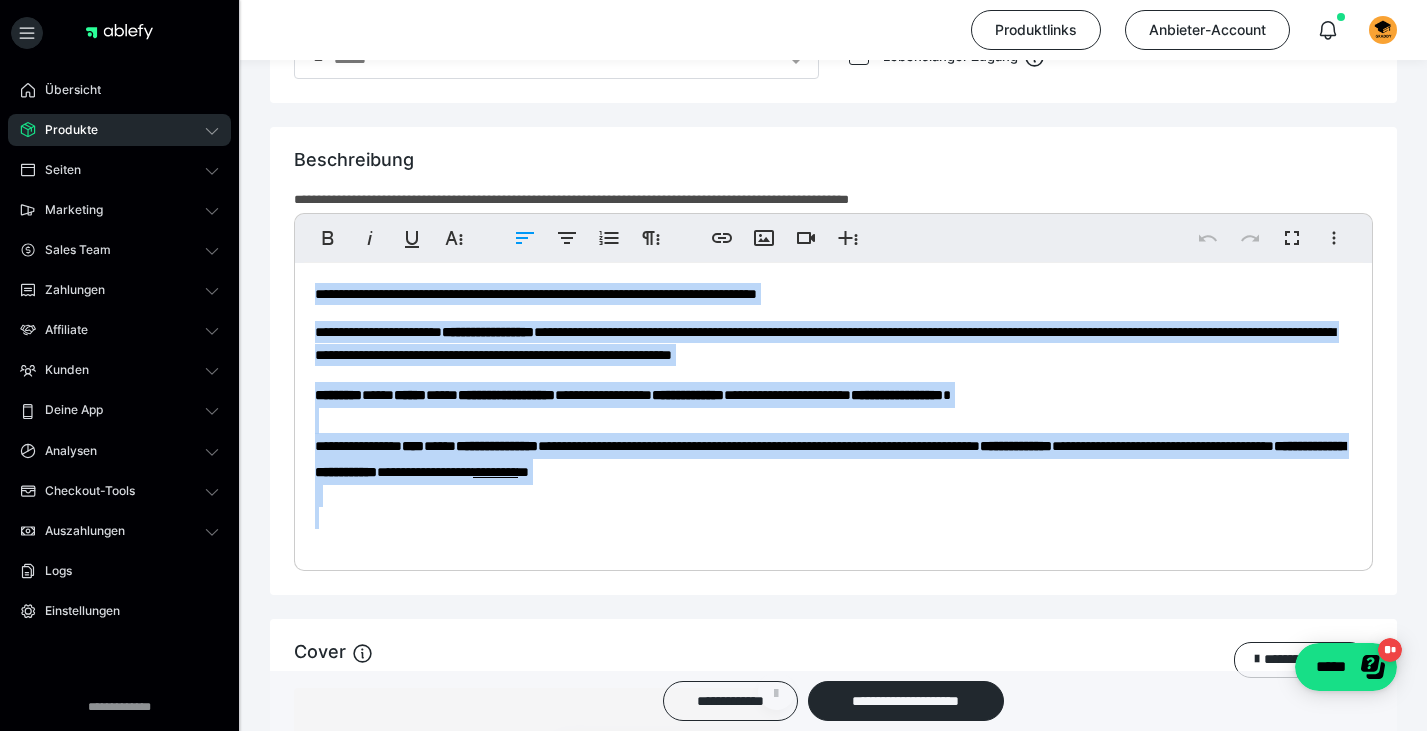 drag, startPoint x: 469, startPoint y: 314, endPoint x: 1170, endPoint y: 554, distance: 740.94604 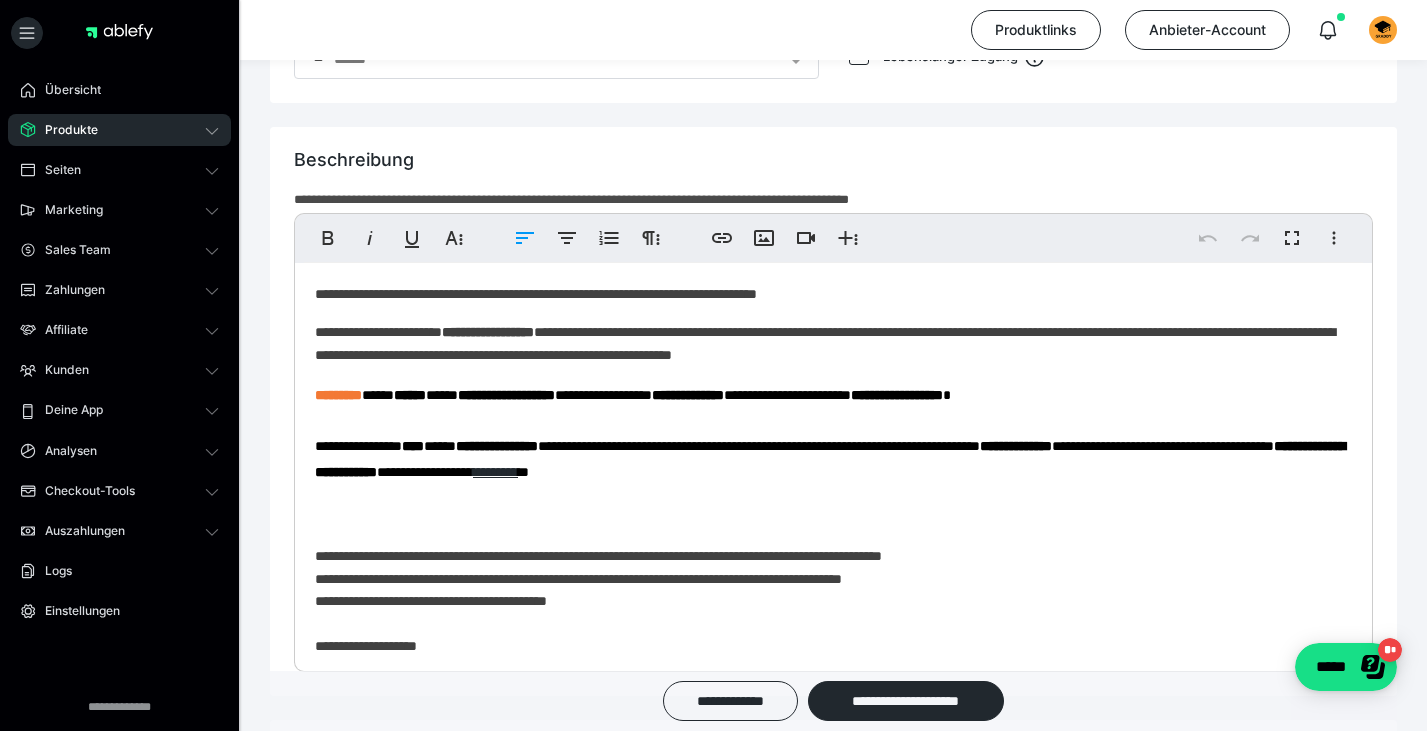scroll, scrollTop: 11, scrollLeft: 0, axis: vertical 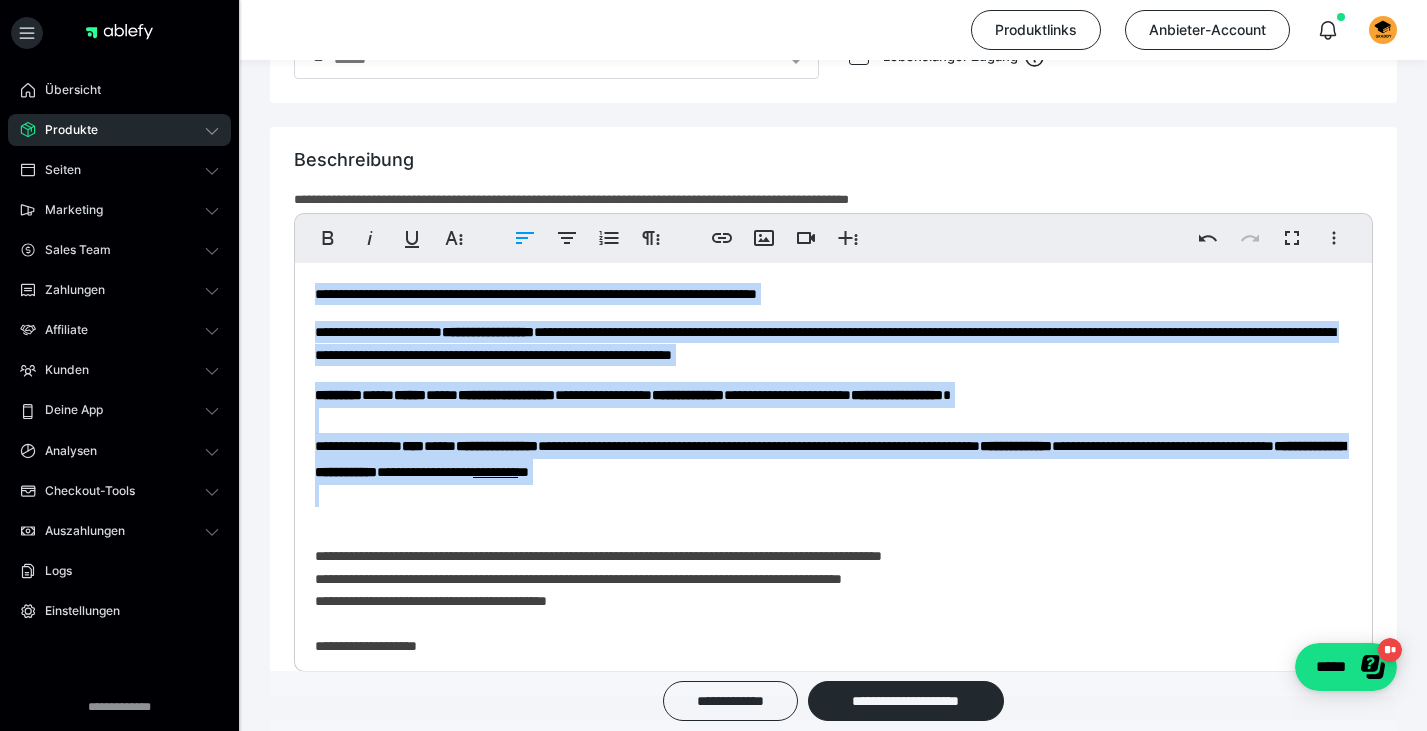drag, startPoint x: 942, startPoint y: 454, endPoint x: 289, endPoint y: 246, distance: 685.3269 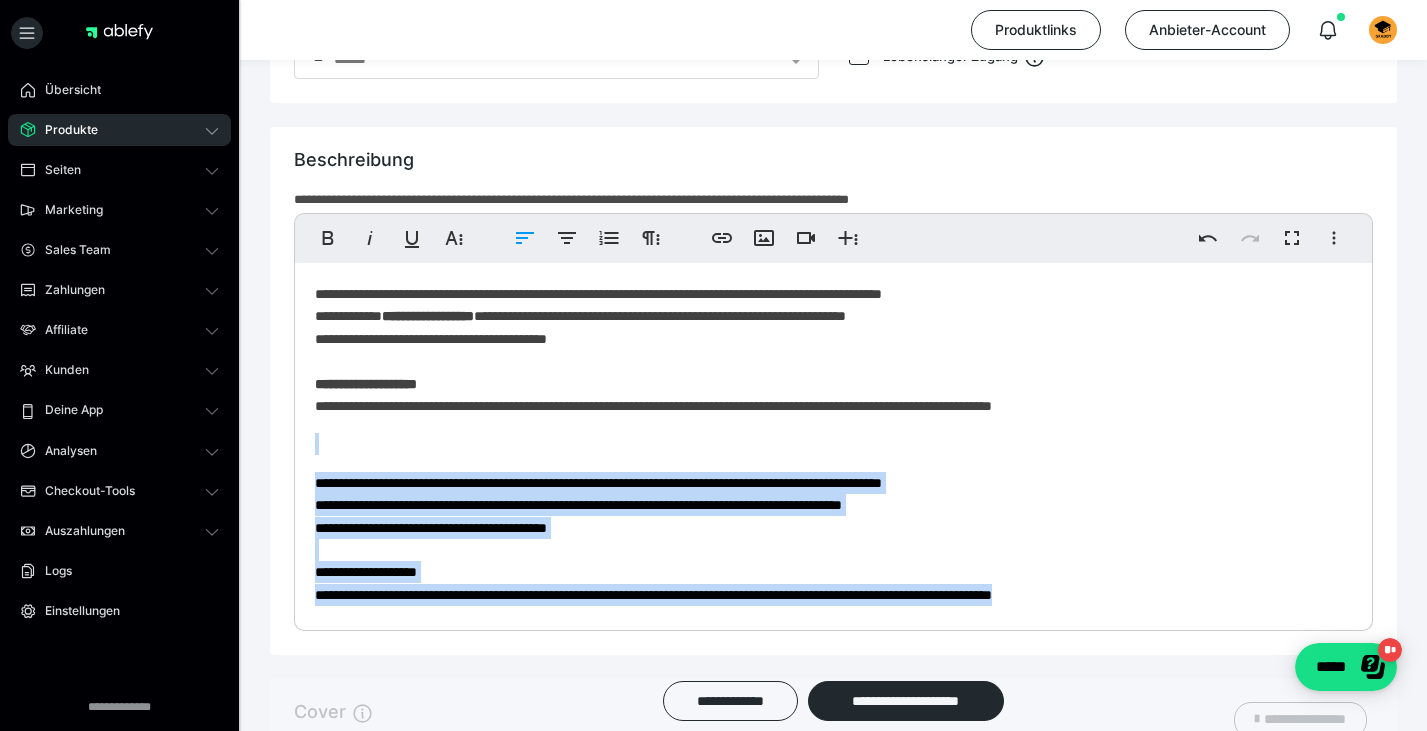 drag, startPoint x: 325, startPoint y: 445, endPoint x: 997, endPoint y: 634, distance: 698.0723 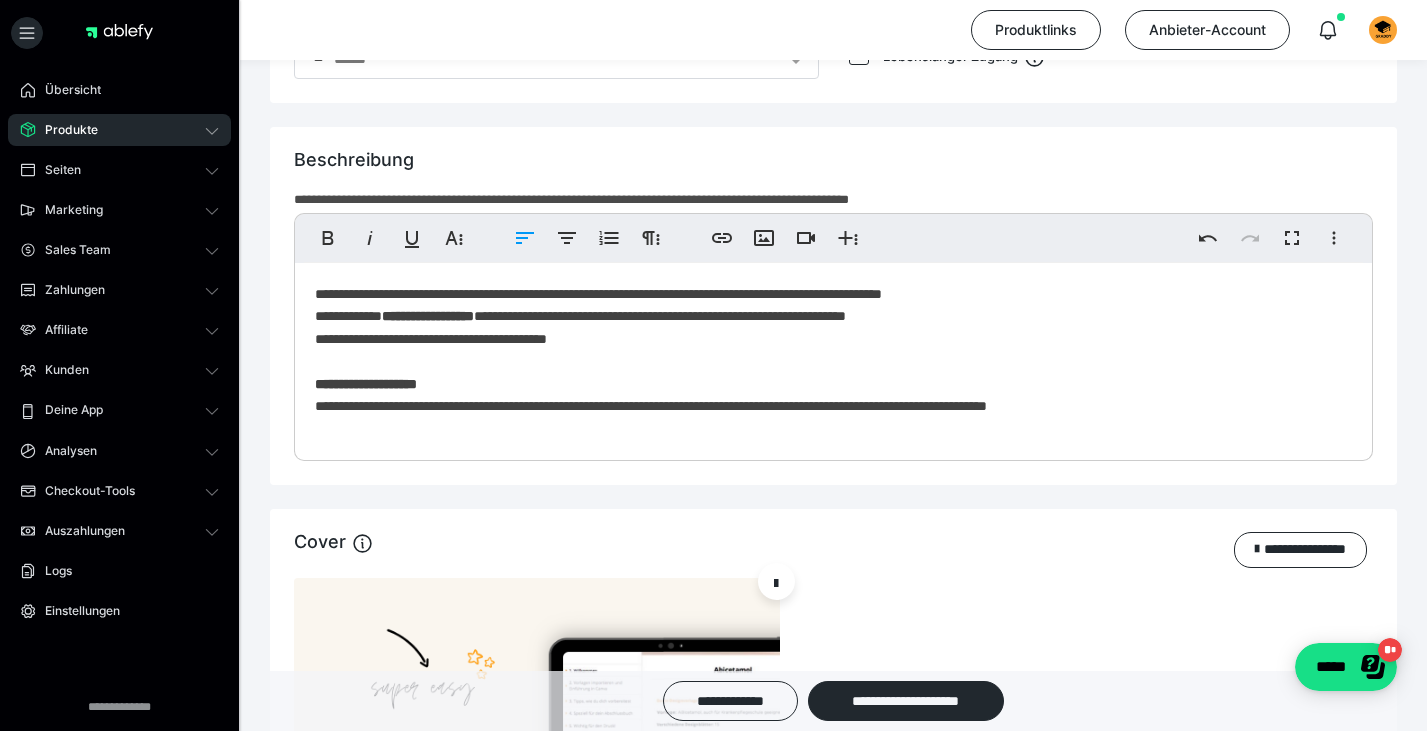type 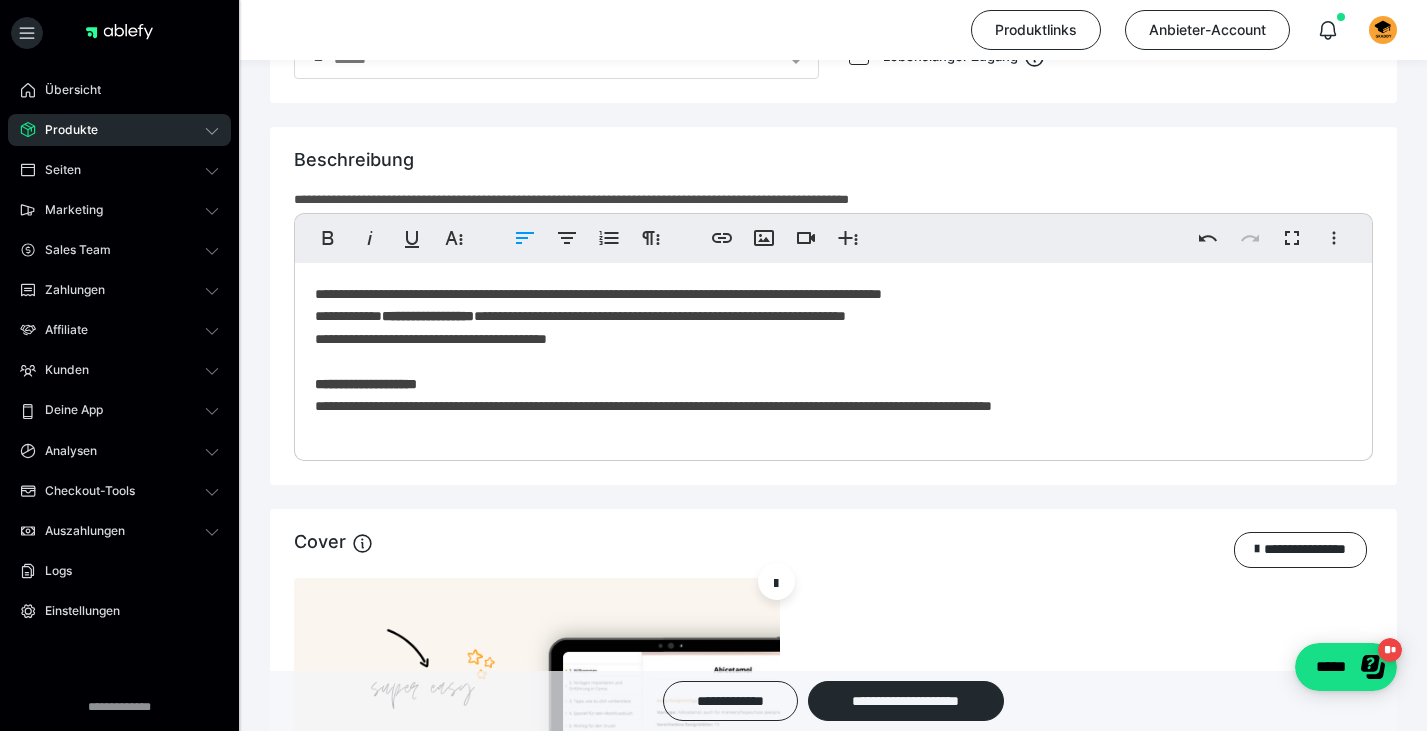 click on "**********" at bounding box center [833, 357] 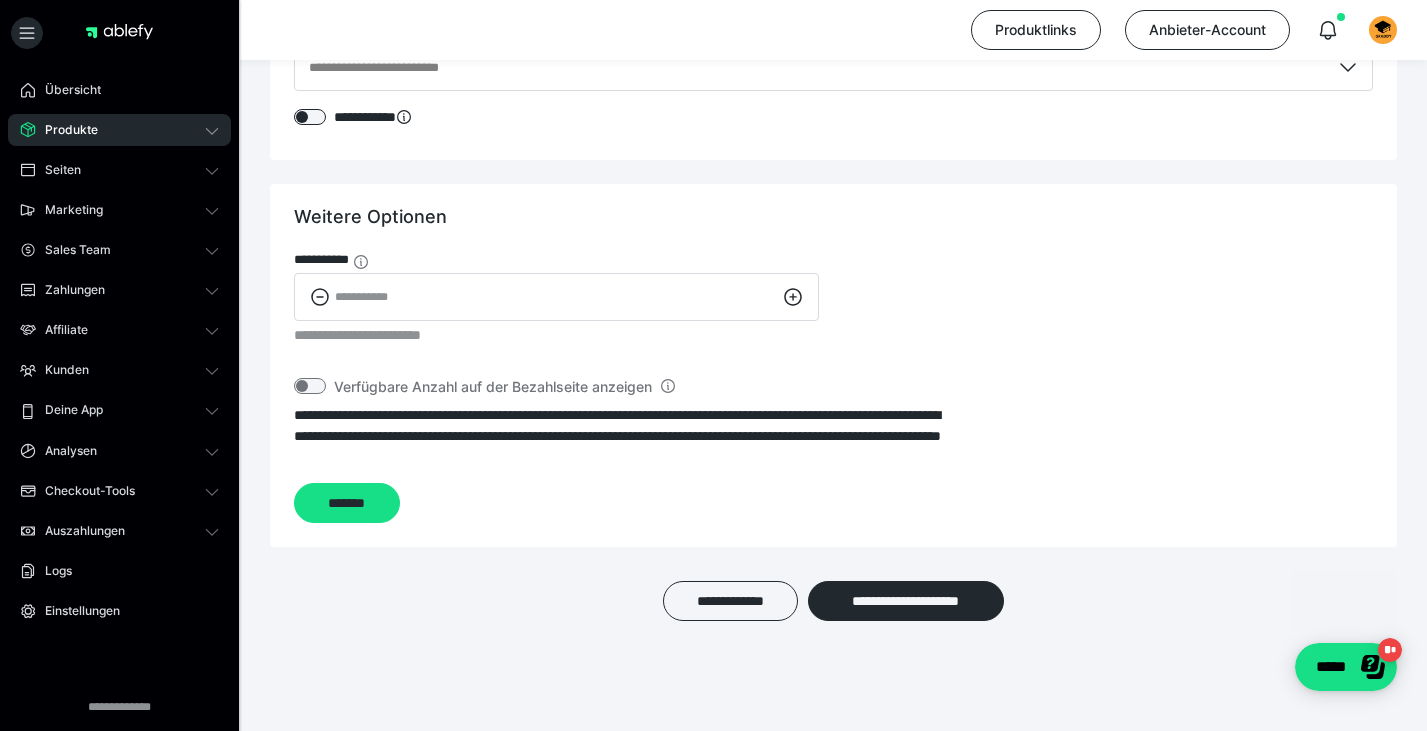 scroll, scrollTop: 3006, scrollLeft: 0, axis: vertical 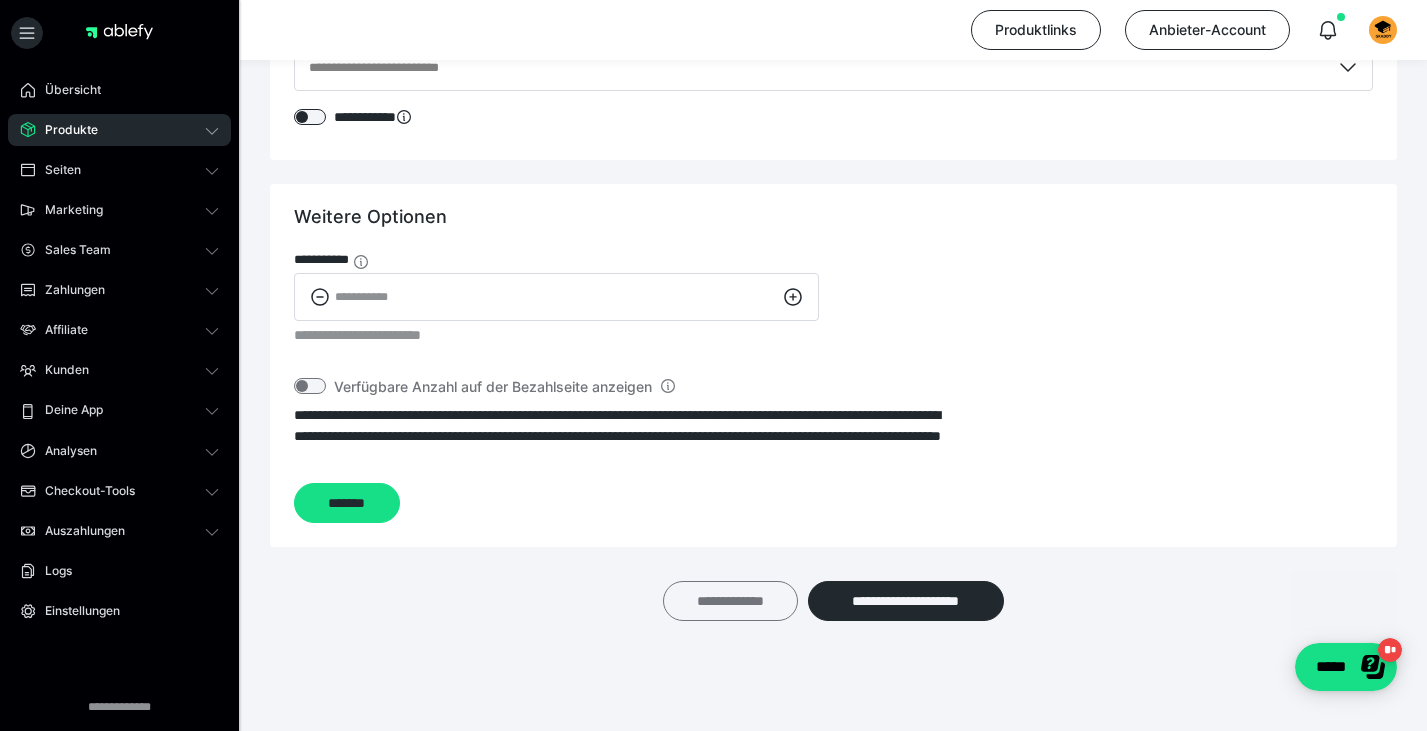 click on "**********" at bounding box center [730, 601] 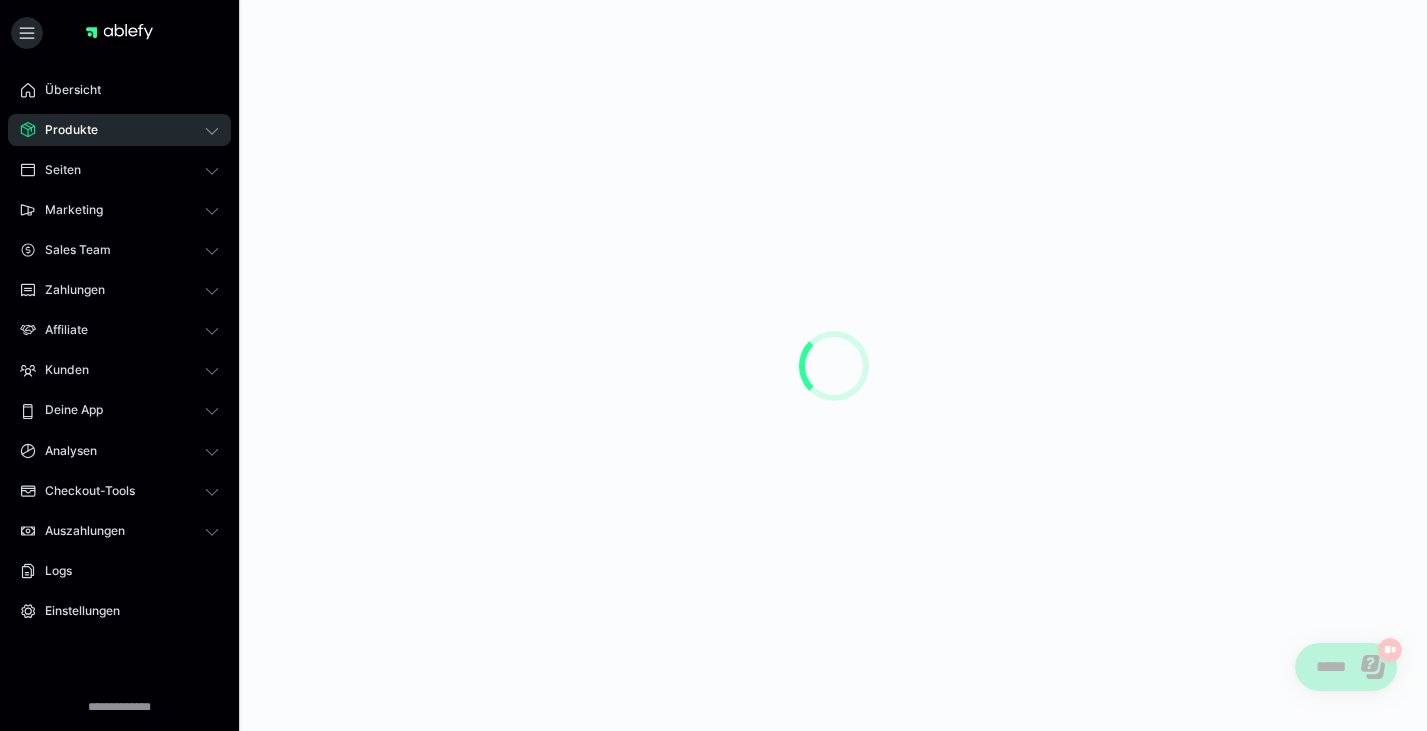 scroll, scrollTop: 0, scrollLeft: 0, axis: both 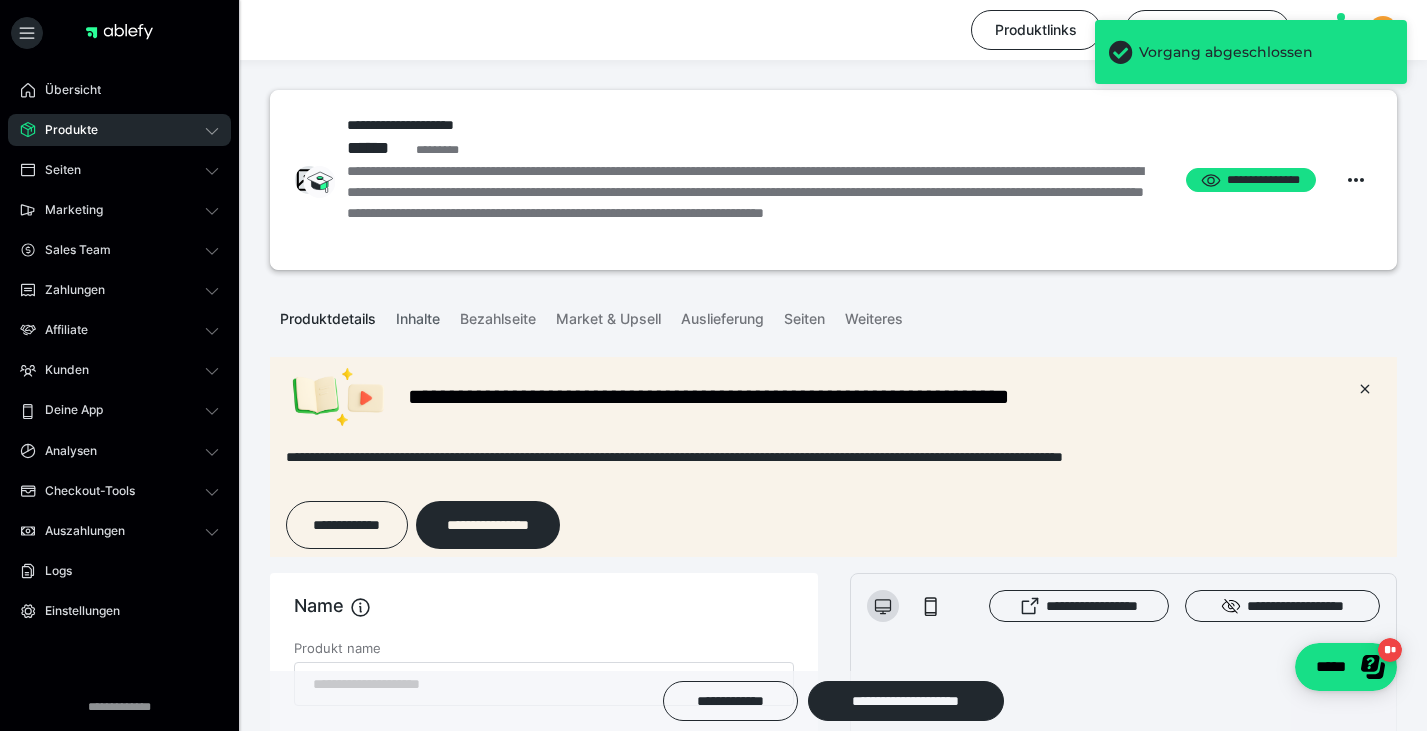 click on "Inhalte" at bounding box center (418, 315) 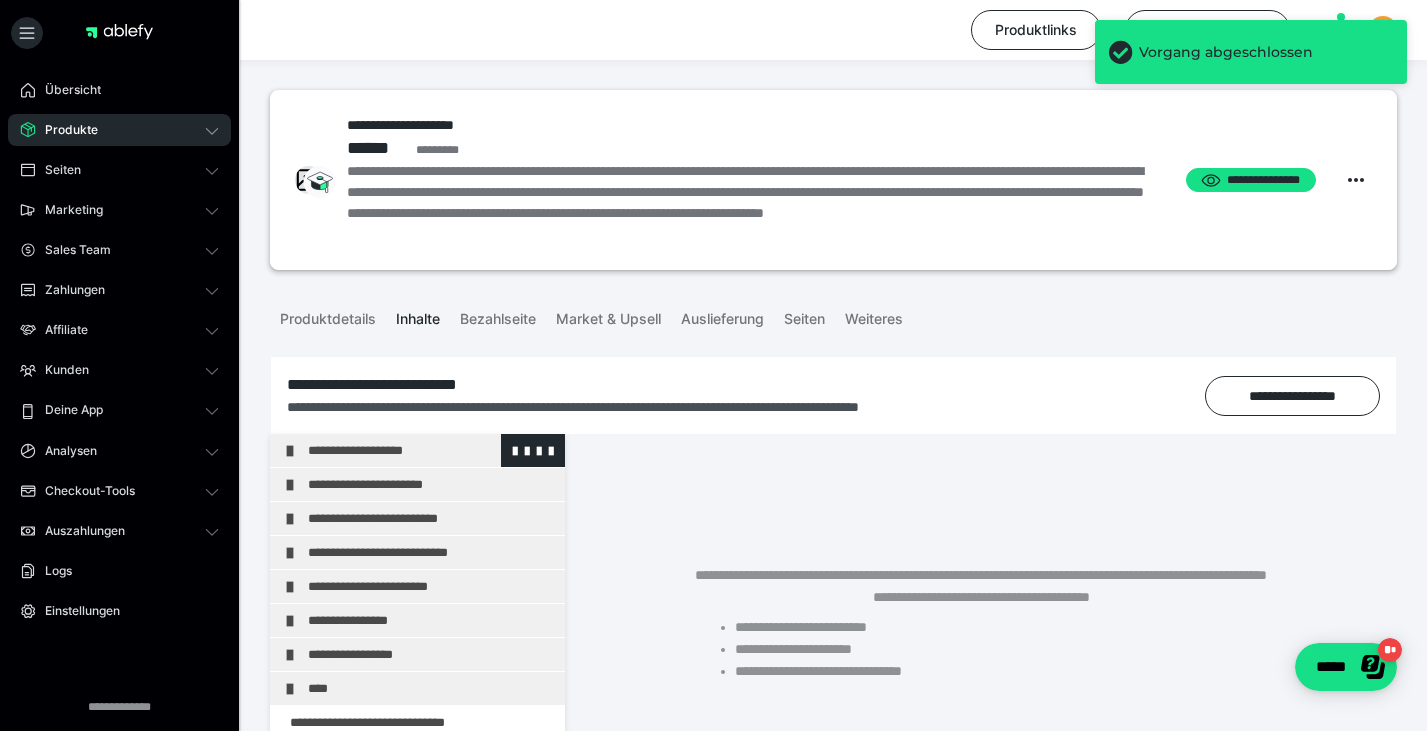 click on "**********" at bounding box center [431, 450] 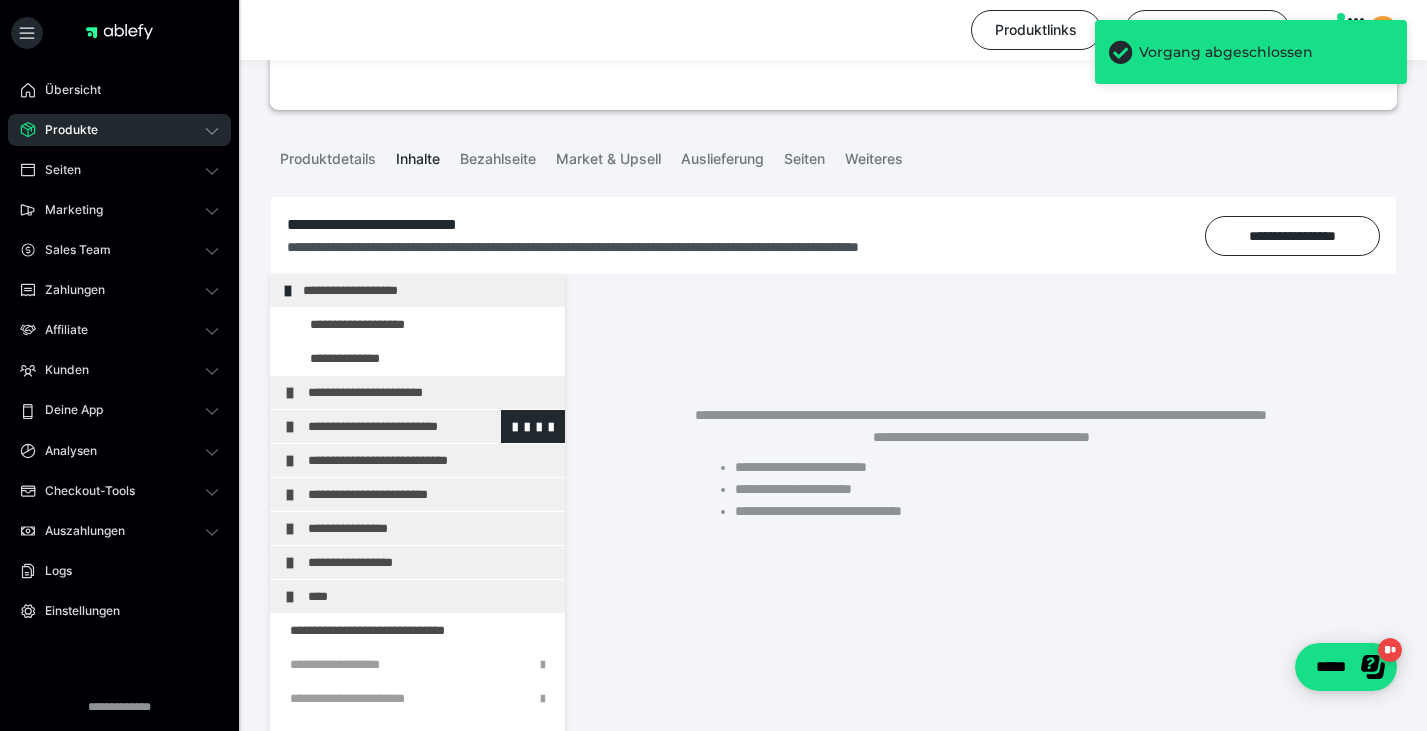 scroll, scrollTop: 178, scrollLeft: 0, axis: vertical 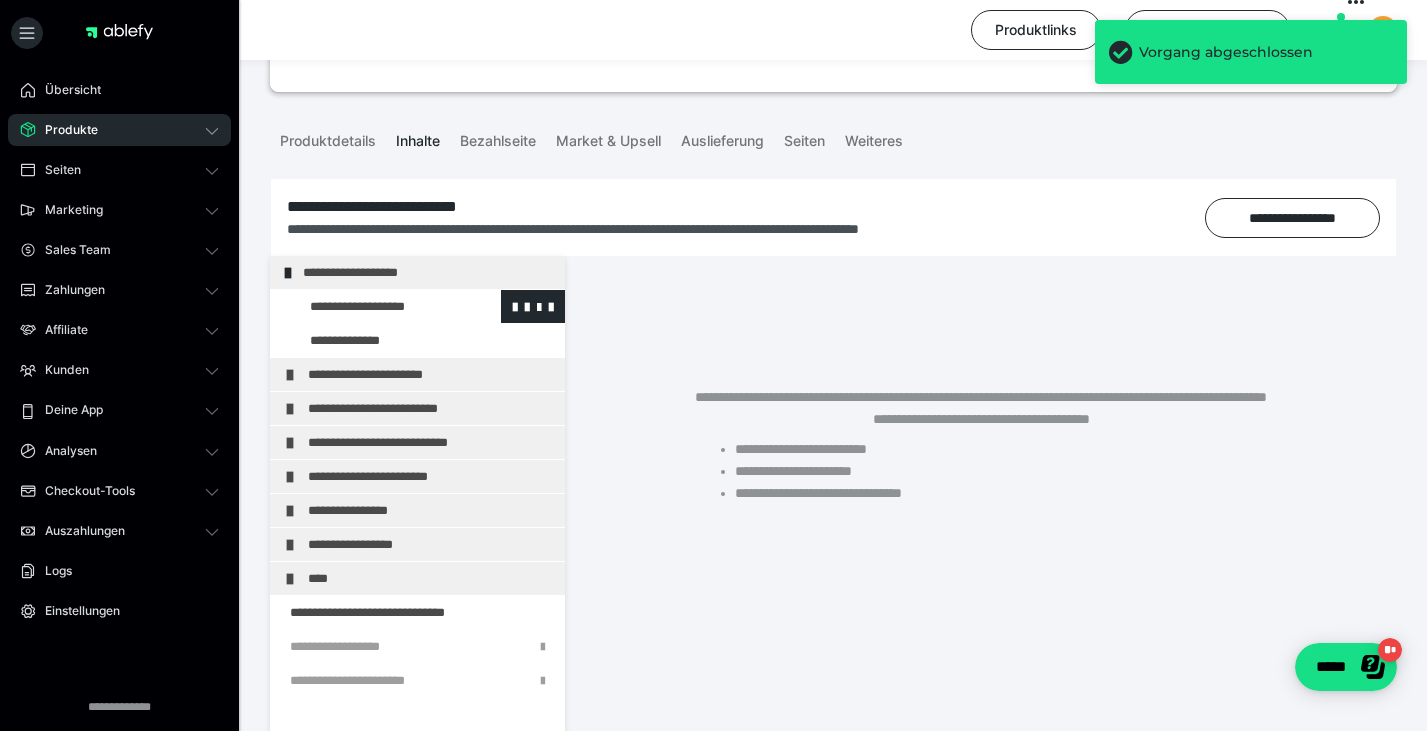click at bounding box center (375, 306) 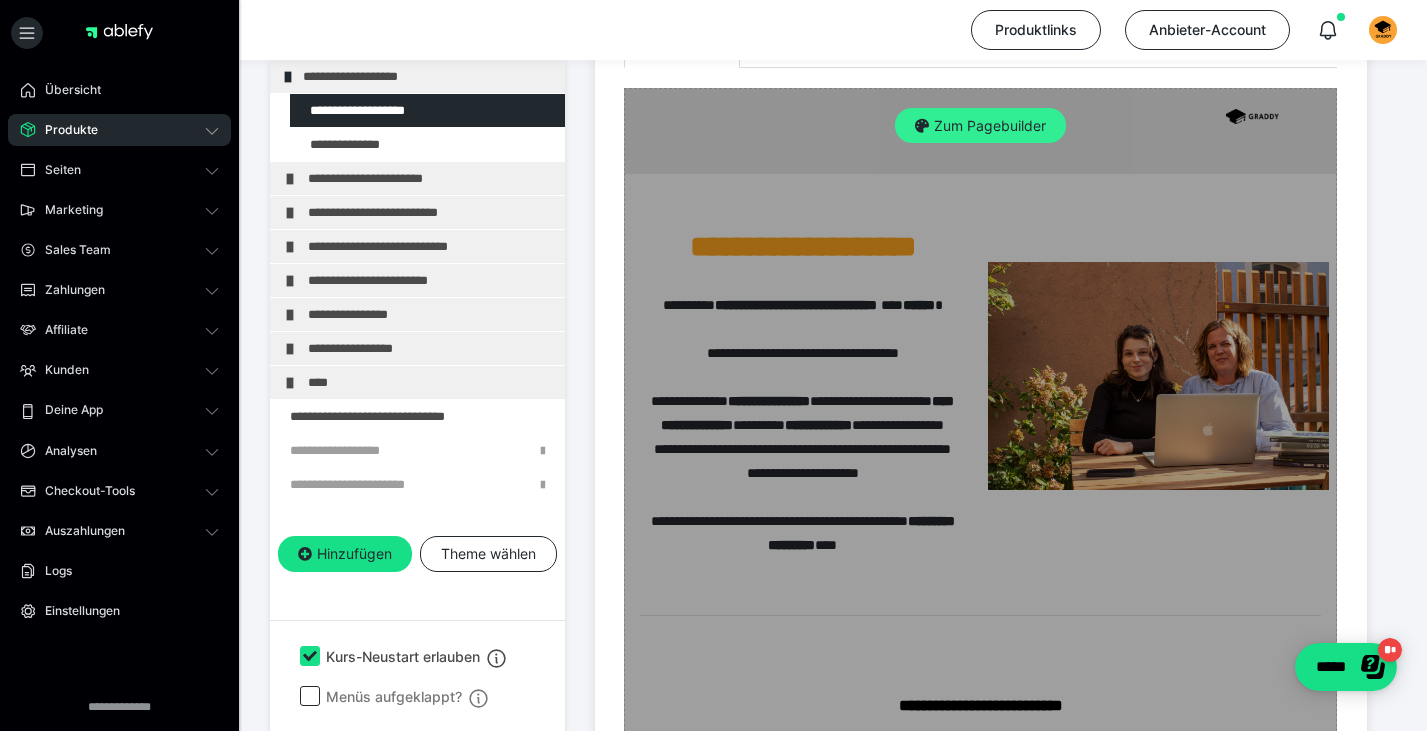 click on "Zum Pagebuilder" at bounding box center [980, 126] 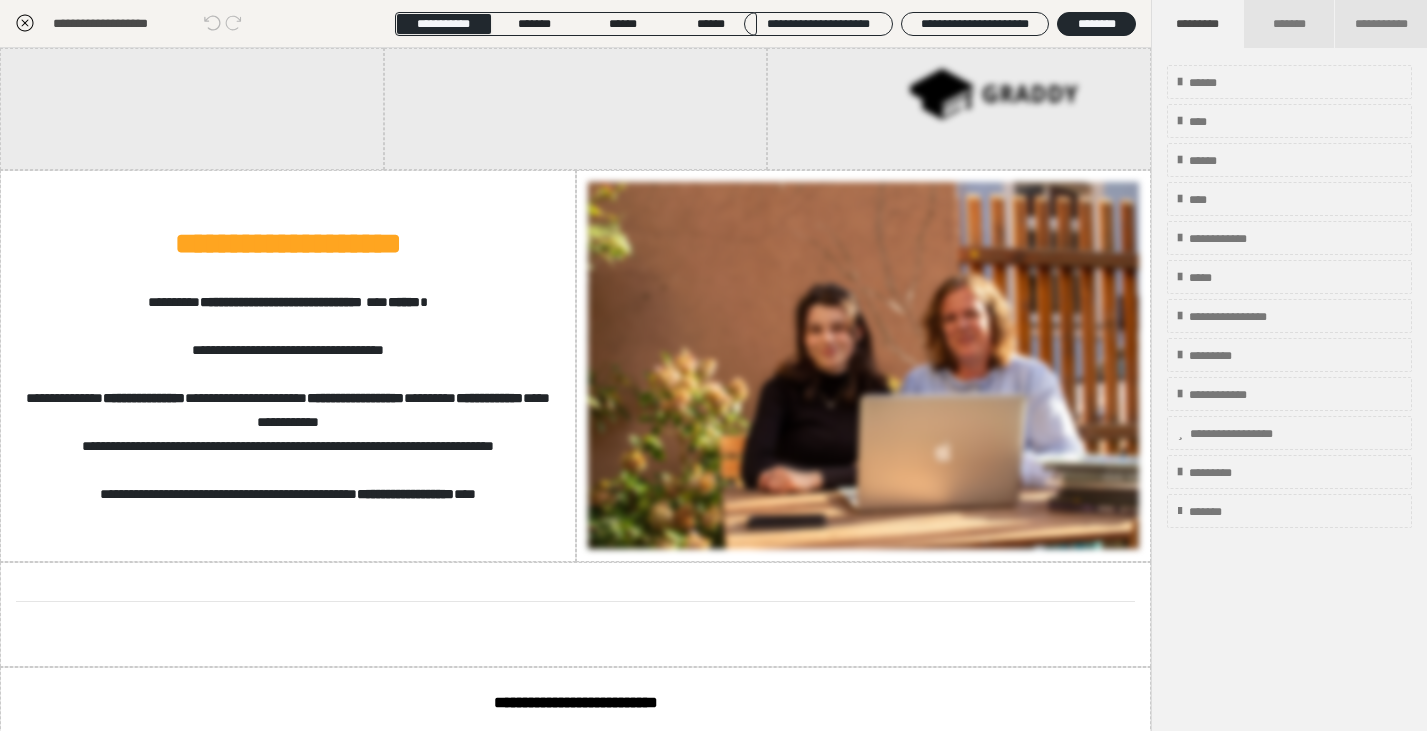 scroll, scrollTop: 374, scrollLeft: 0, axis: vertical 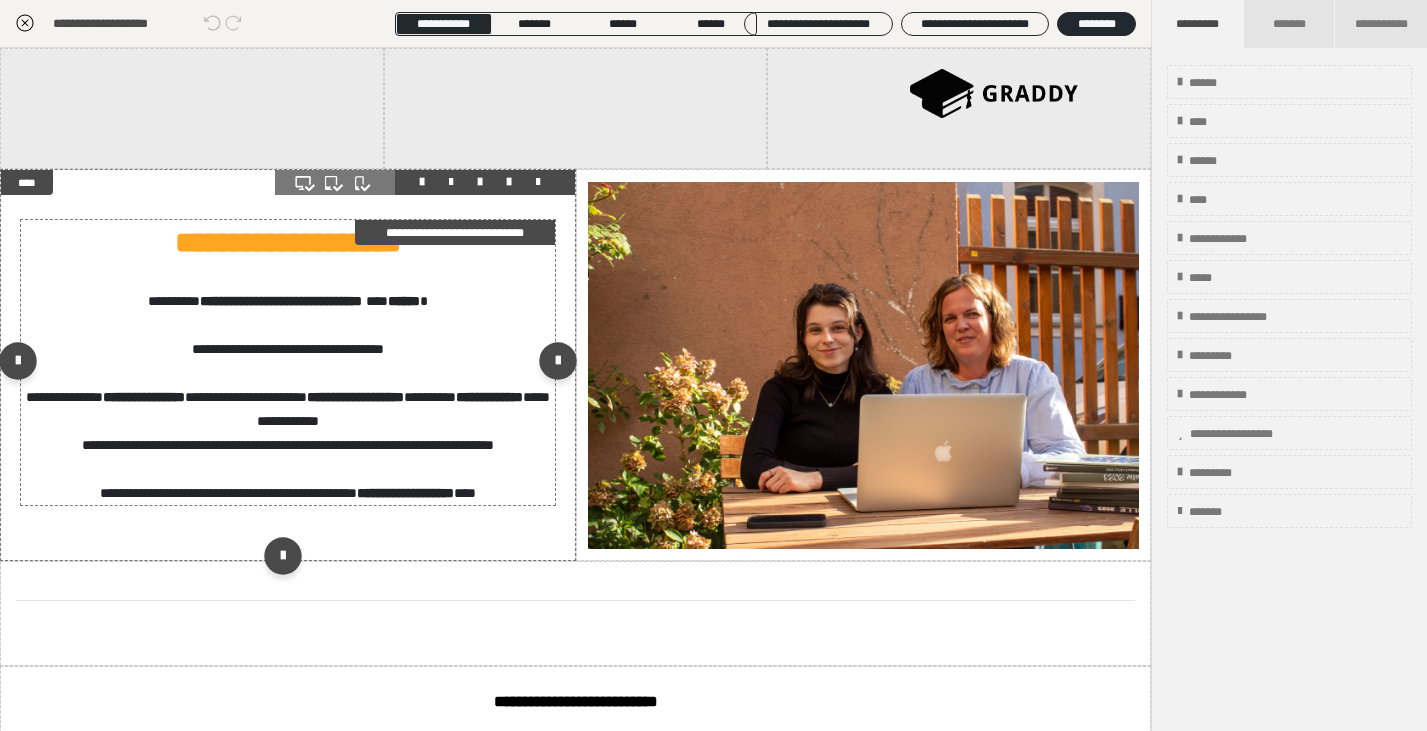 click on "**********" at bounding box center (288, 242) 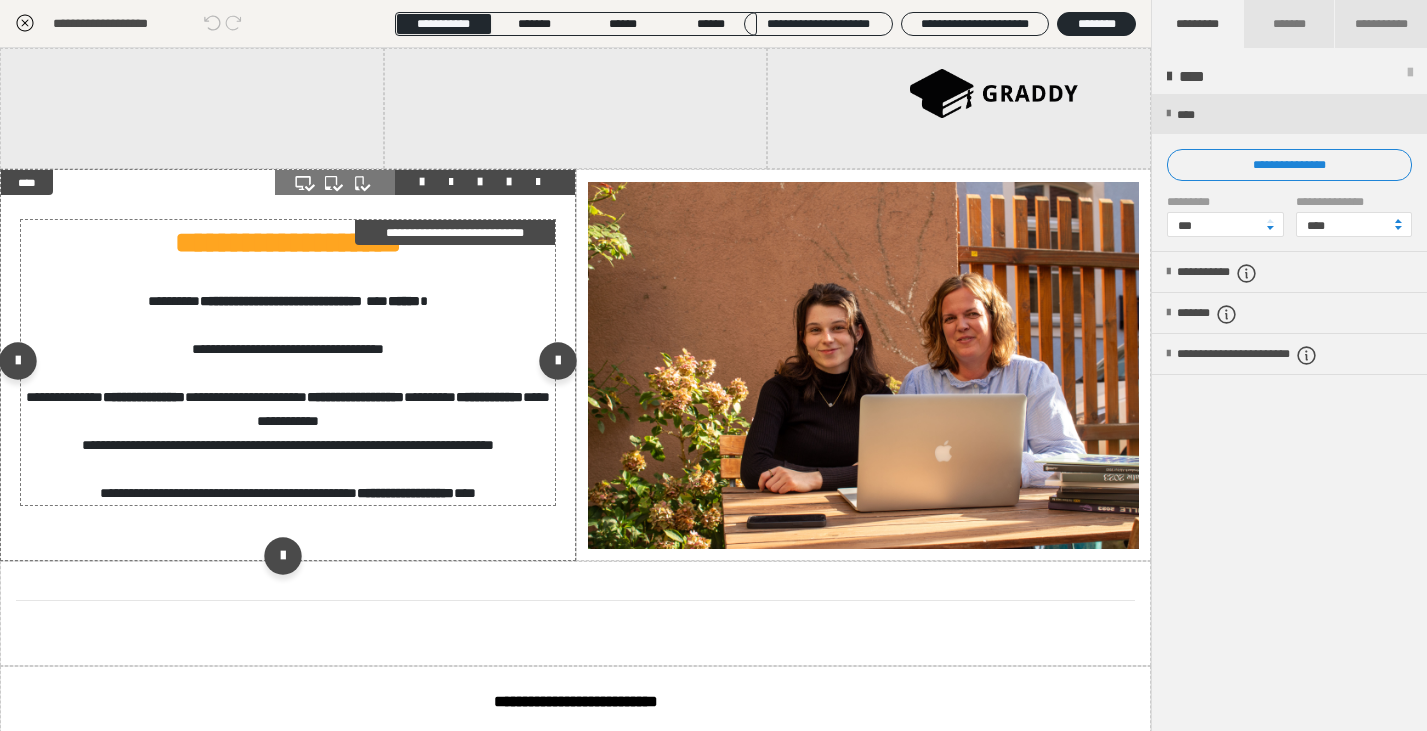 click on "**********" at bounding box center (281, 301) 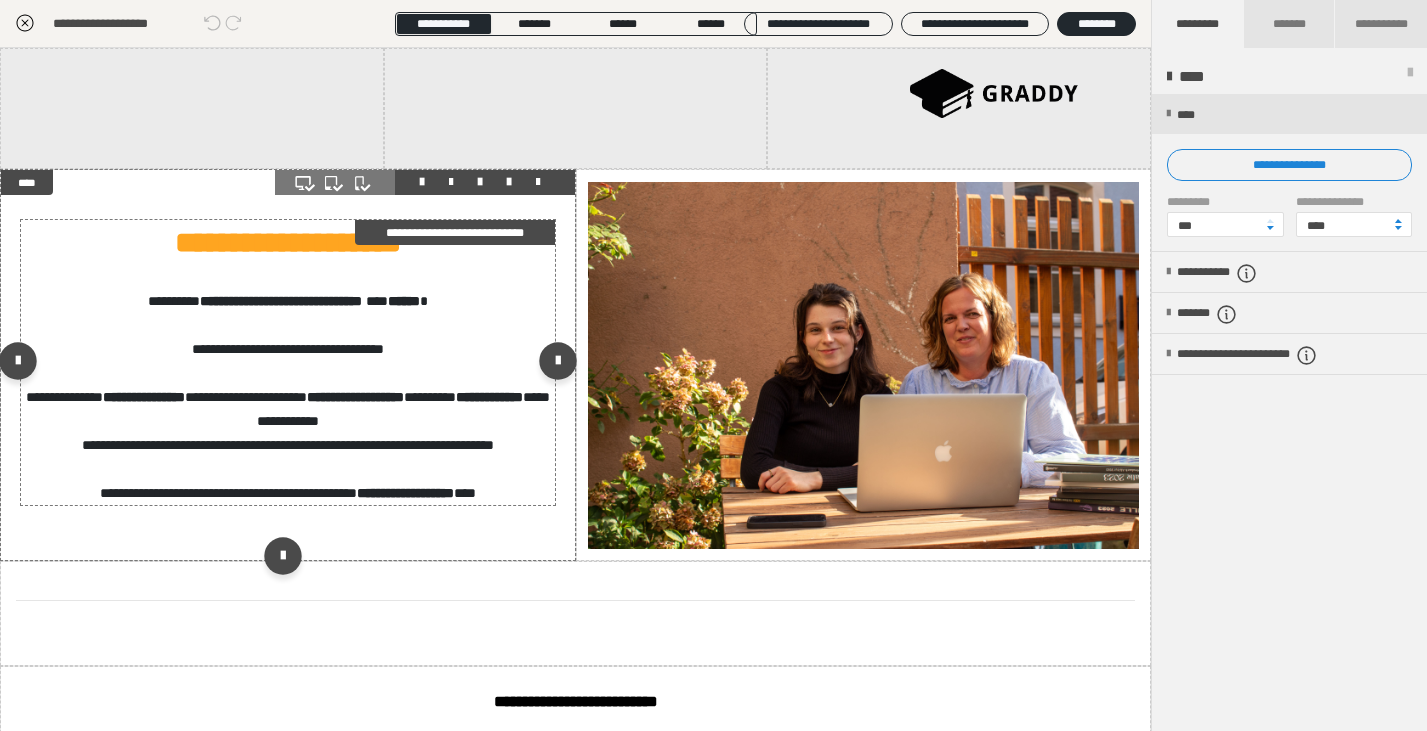 click on "**********" at bounding box center [281, 301] 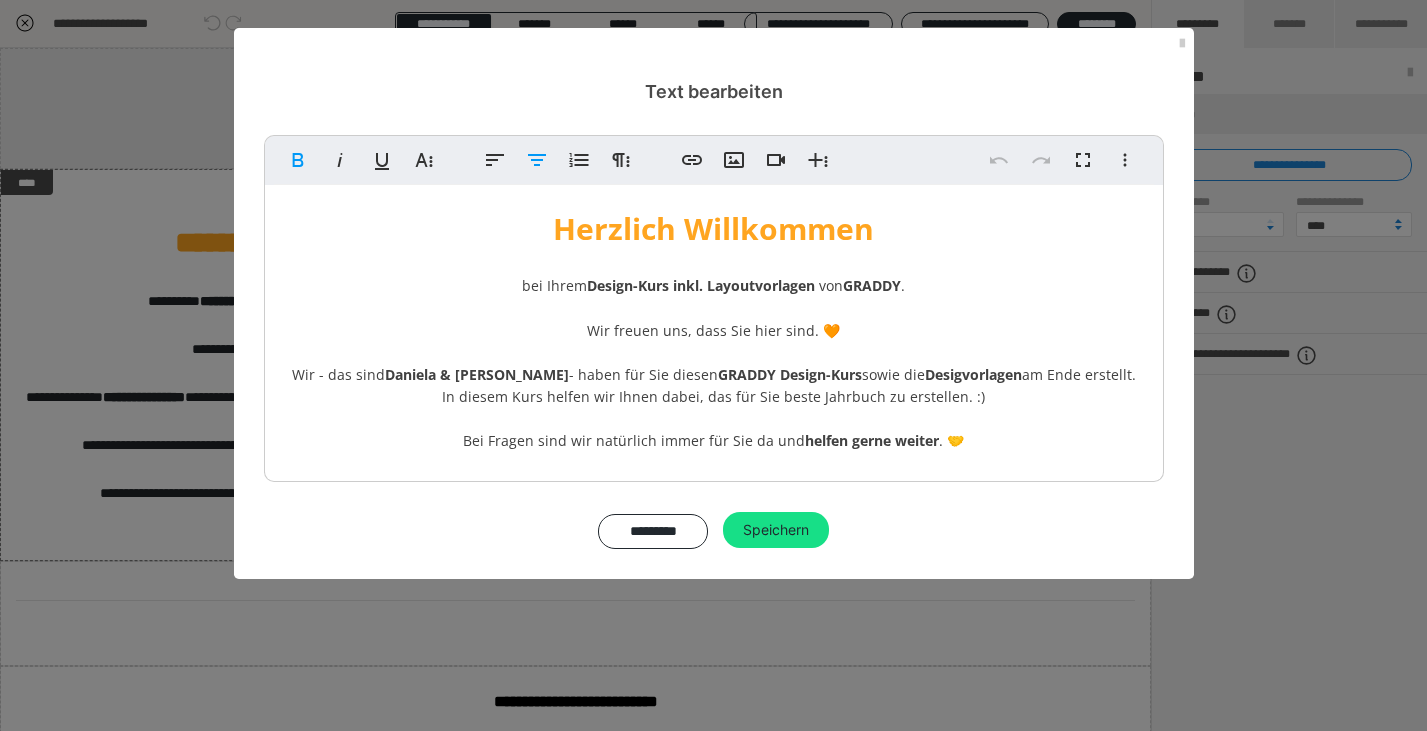 click on "Design-Kurs inkl. Layoutvorlagen" at bounding box center (701, 285) 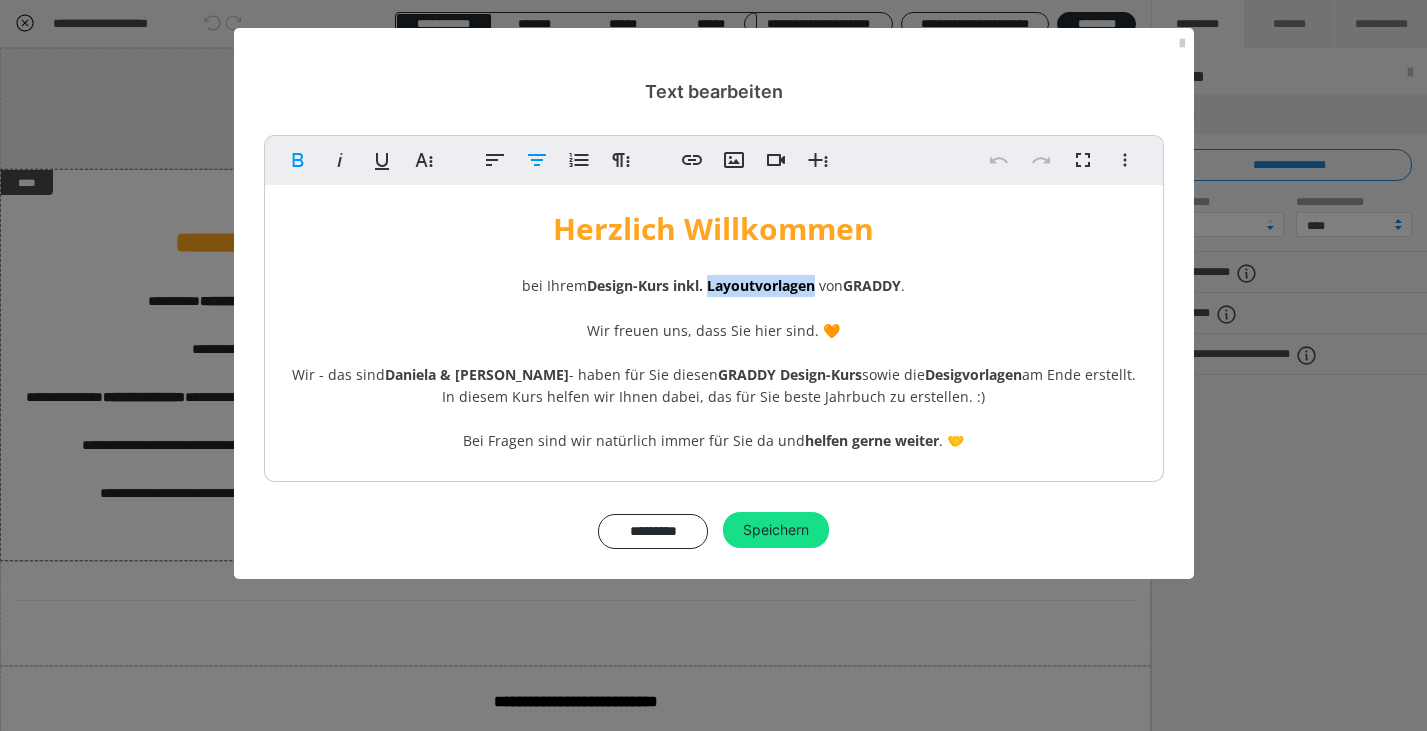 click on "Design-Kurs inkl. Layoutvorlagen" at bounding box center (701, 285) 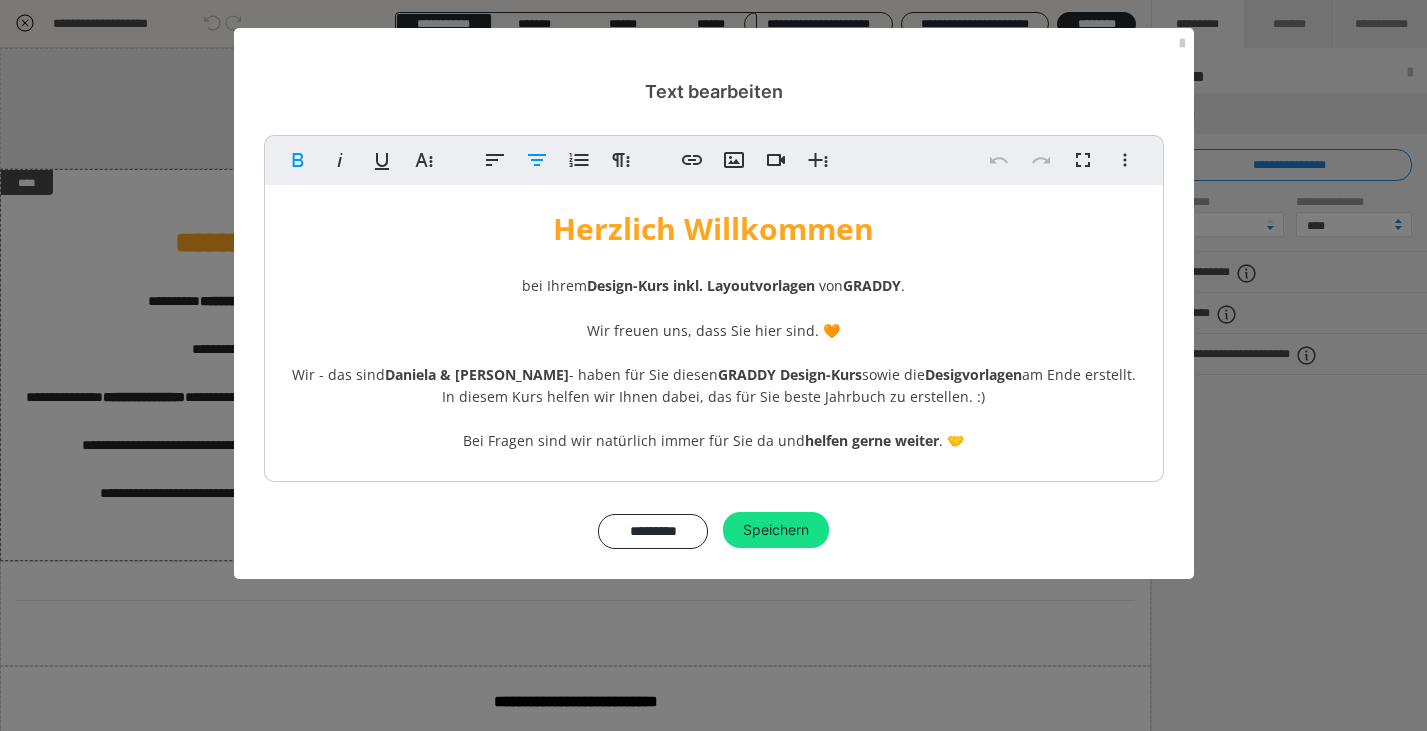 click on "In diesem Kurs helfen wir Ihnen dabei, das für Sie beste Jahrbuch zu erstellen. :)" at bounding box center (713, 396) 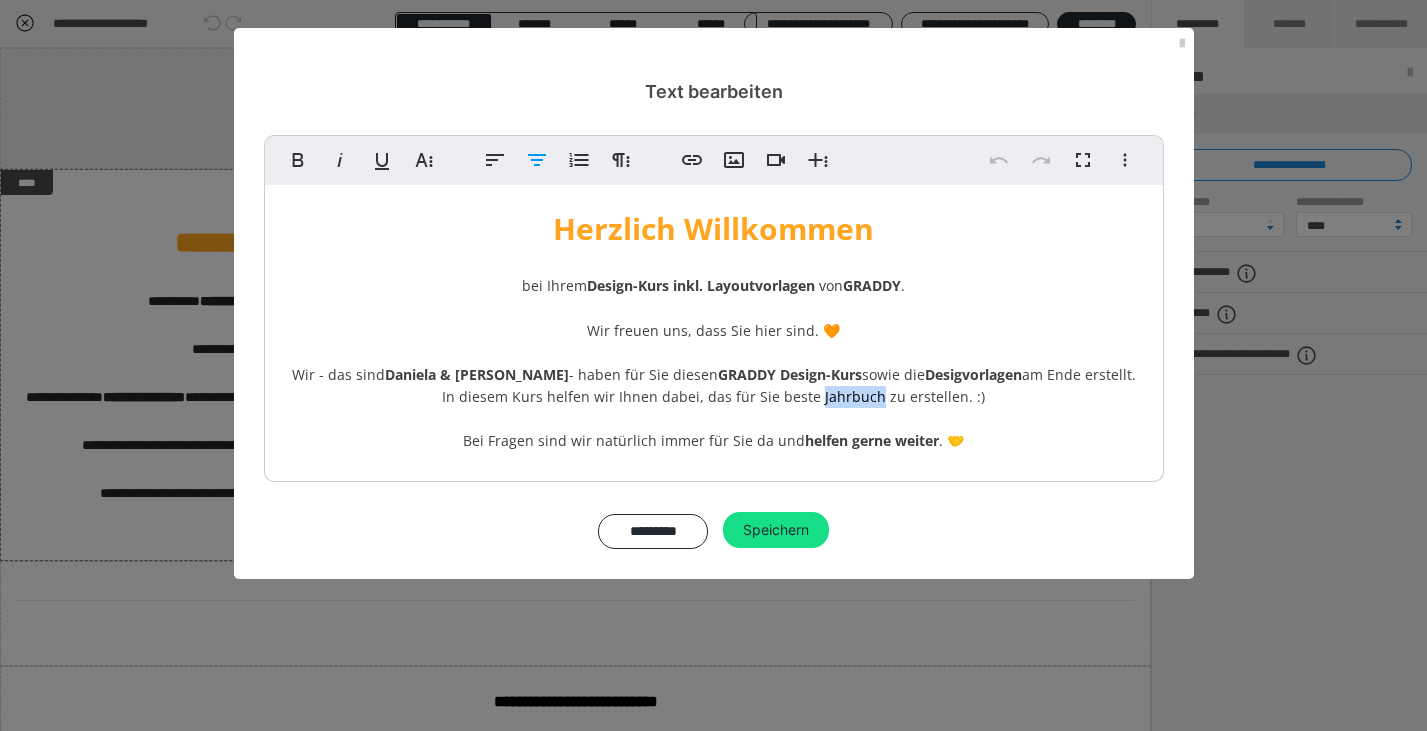 click on "In diesem Kurs helfen wir Ihnen dabei, das für Sie beste Jahrbuch zu erstellen. :)" at bounding box center [713, 396] 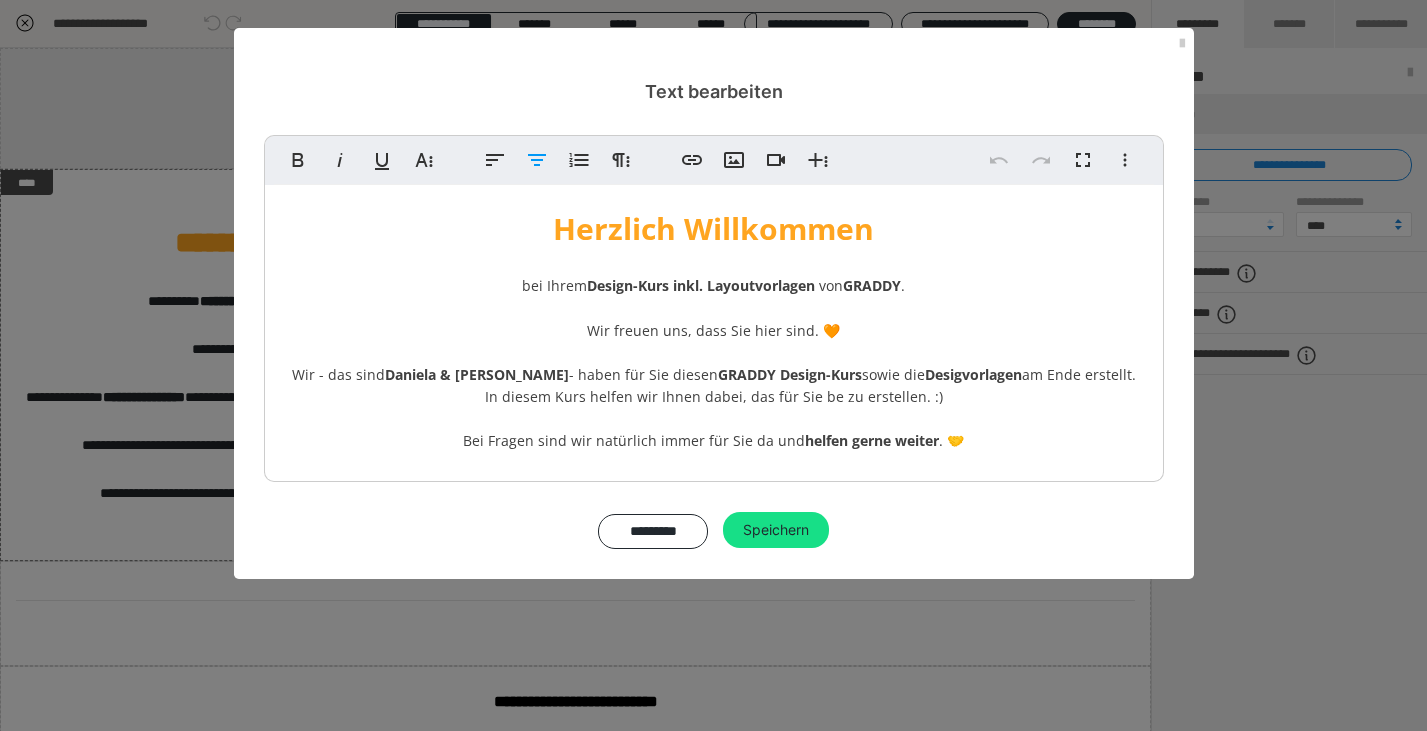type 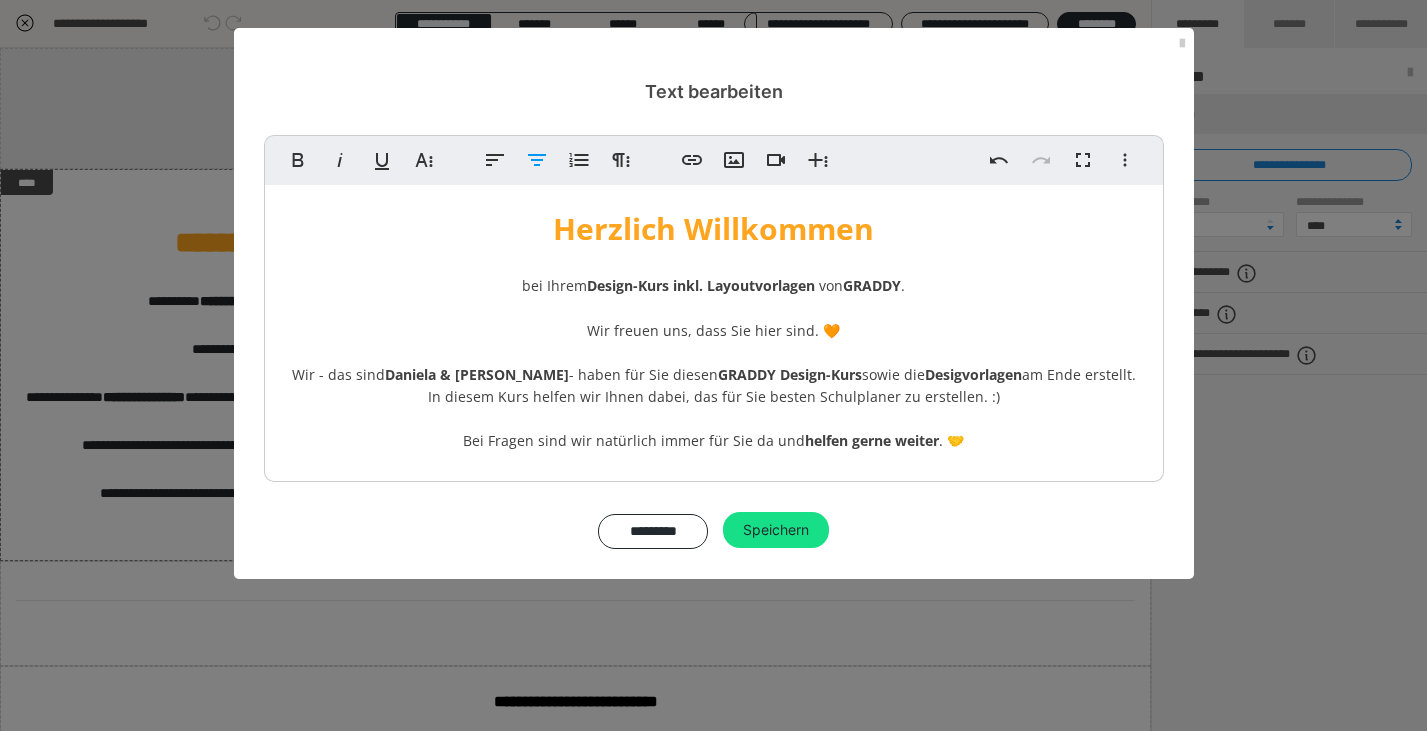 click on "In diesem Kurs helfen wir Ihnen dabei, das für Sie besten Schulplaner zu erstellen. :)" at bounding box center (714, 396) 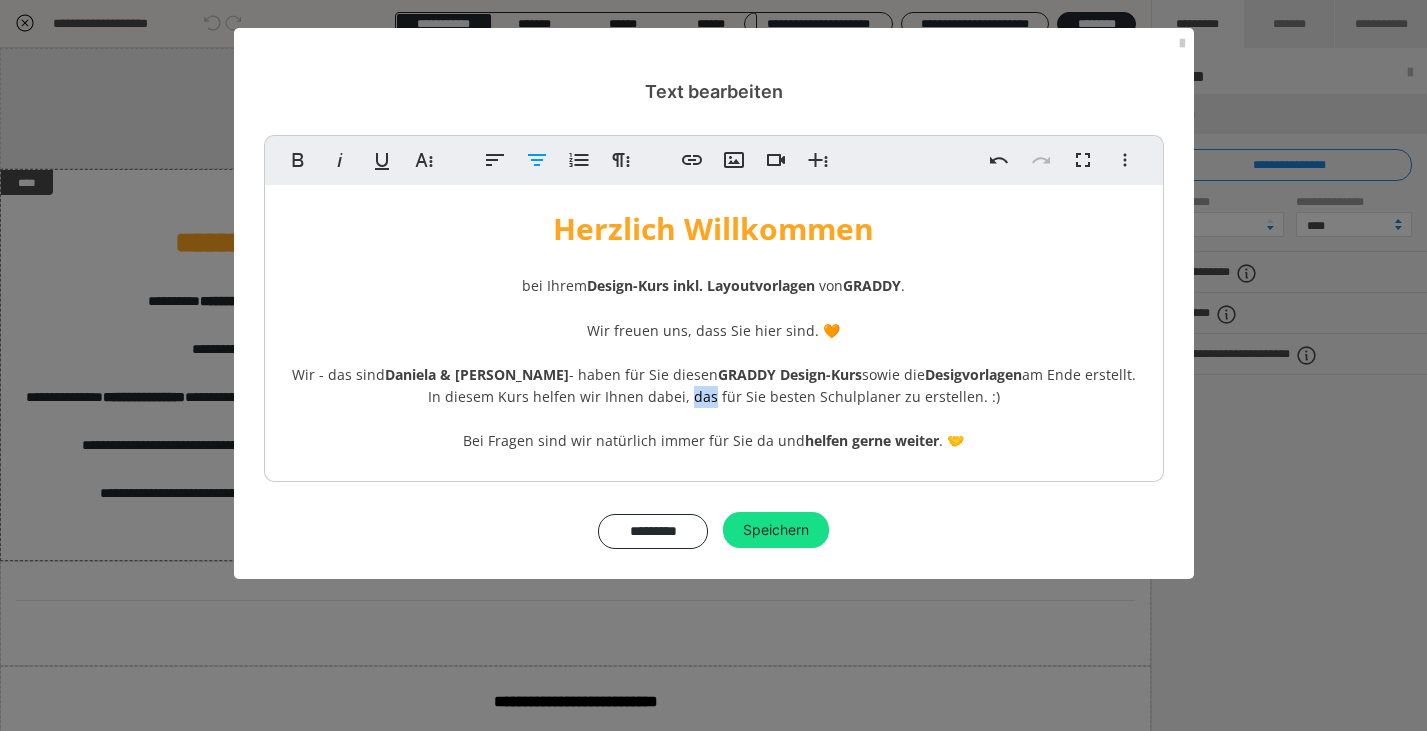 click on "In diesem Kurs helfen wir Ihnen dabei, das für Sie besten Schulplaner zu erstellen. :)" at bounding box center [714, 396] 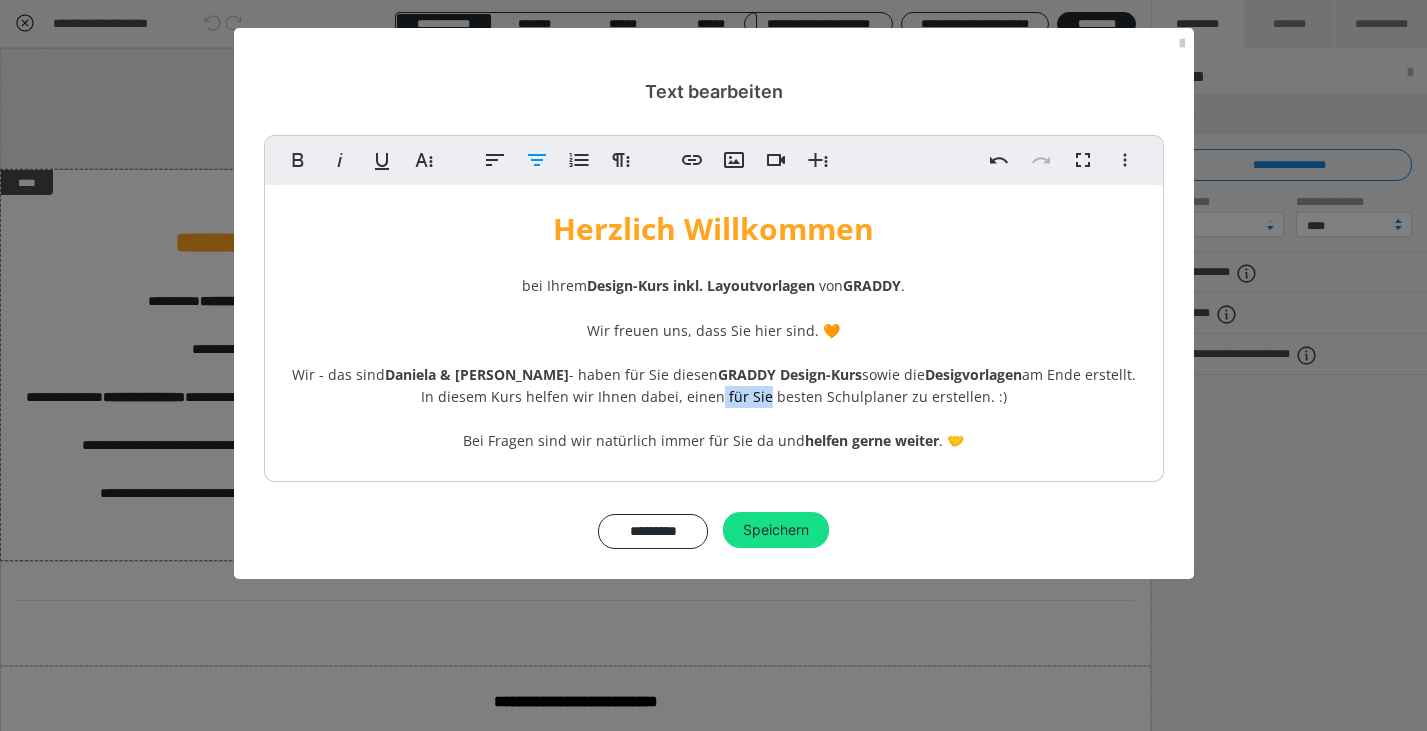 drag, startPoint x: 725, startPoint y: 389, endPoint x: 769, endPoint y: 389, distance: 44 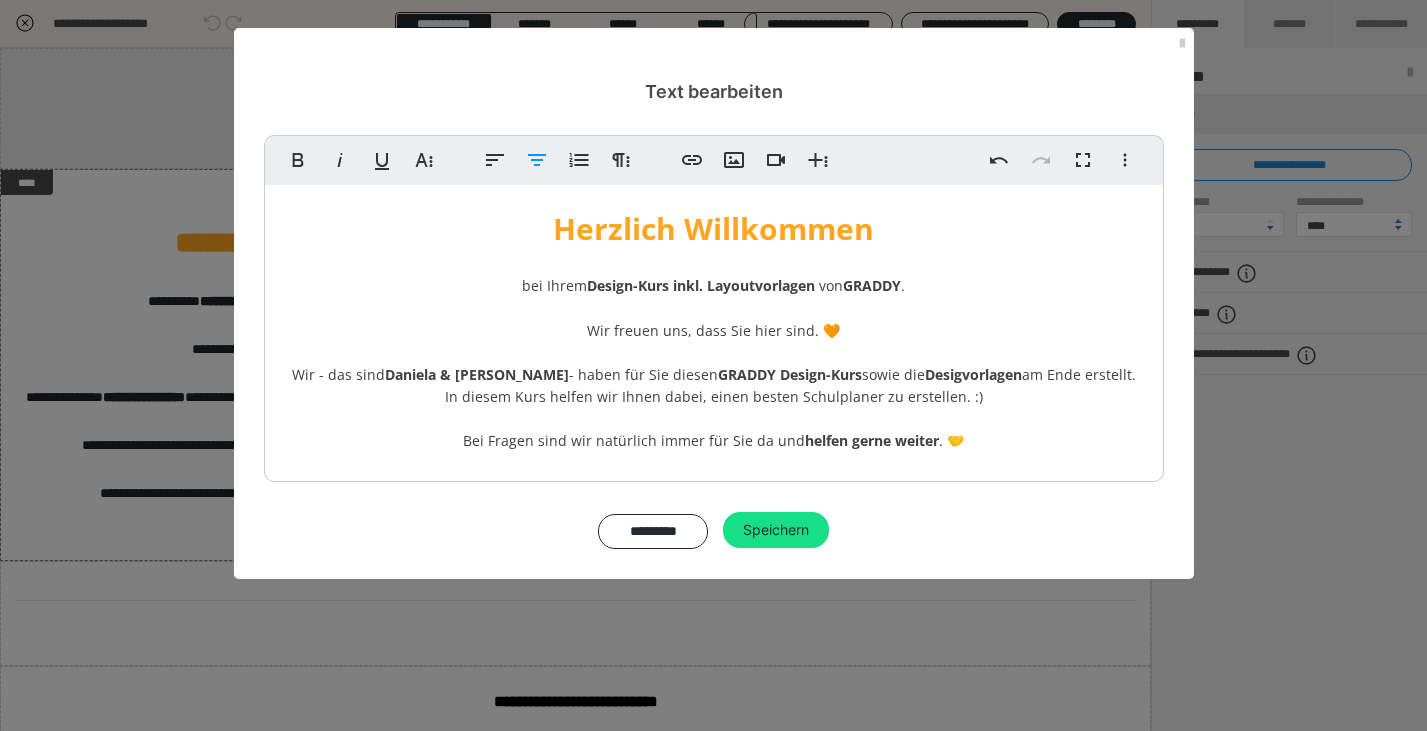 click on "In diesem Kurs helfen wir Ihnen dabei, einen besten Schulplaner zu erstellen. :)" at bounding box center (714, 396) 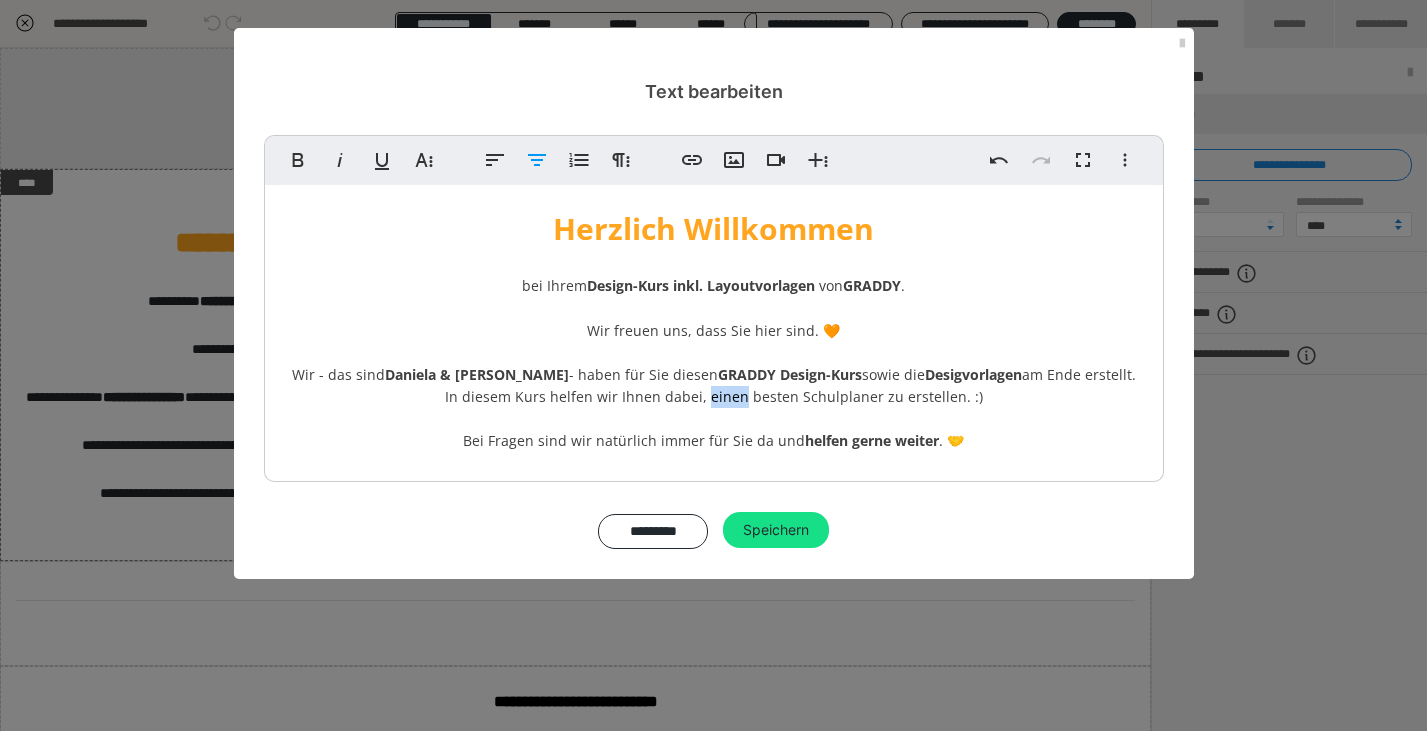 click on "In diesem Kurs helfen wir Ihnen dabei, einen besten Schulplaner zu erstellen. :)" at bounding box center (714, 396) 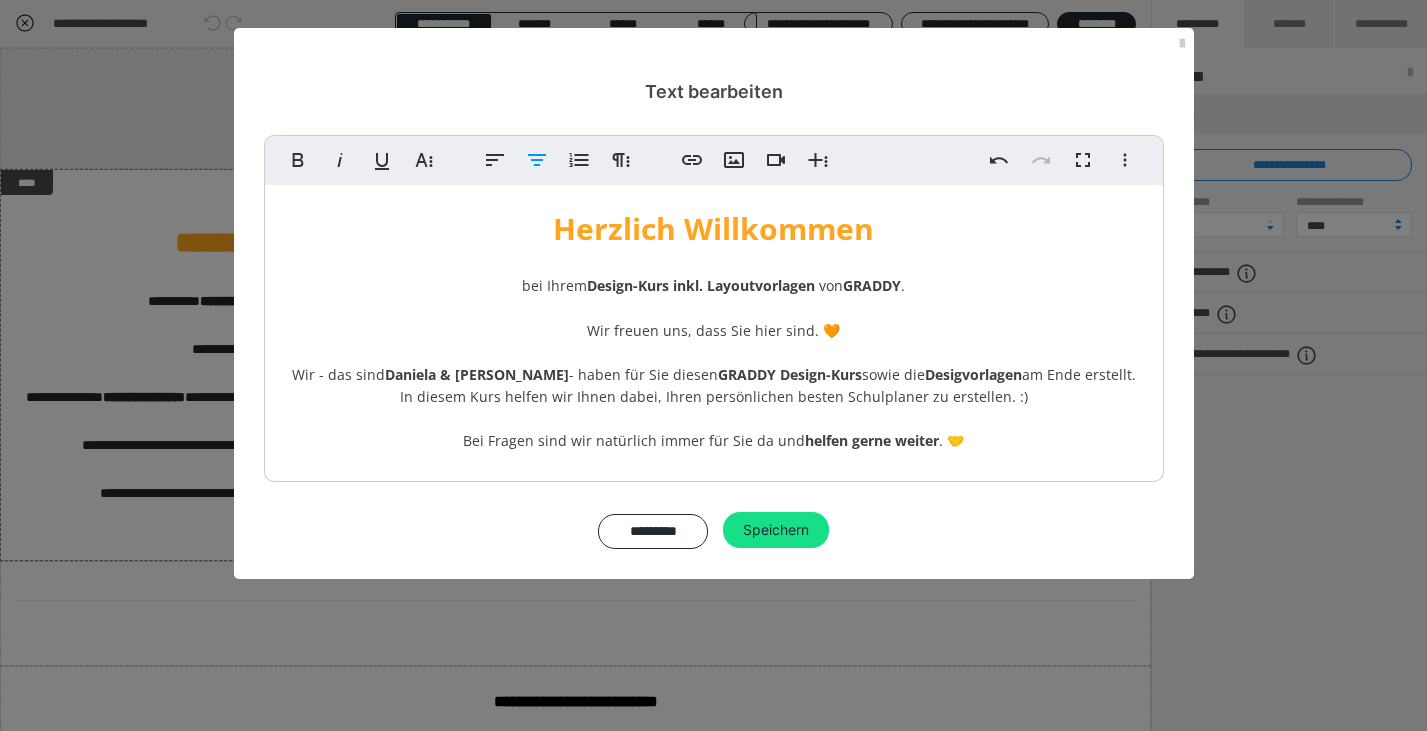 click on "In diesem Kurs helfen wir Ihnen dabei, Ihren persönlichen besten Schulplaner zu erstellen. :)" at bounding box center [714, 396] 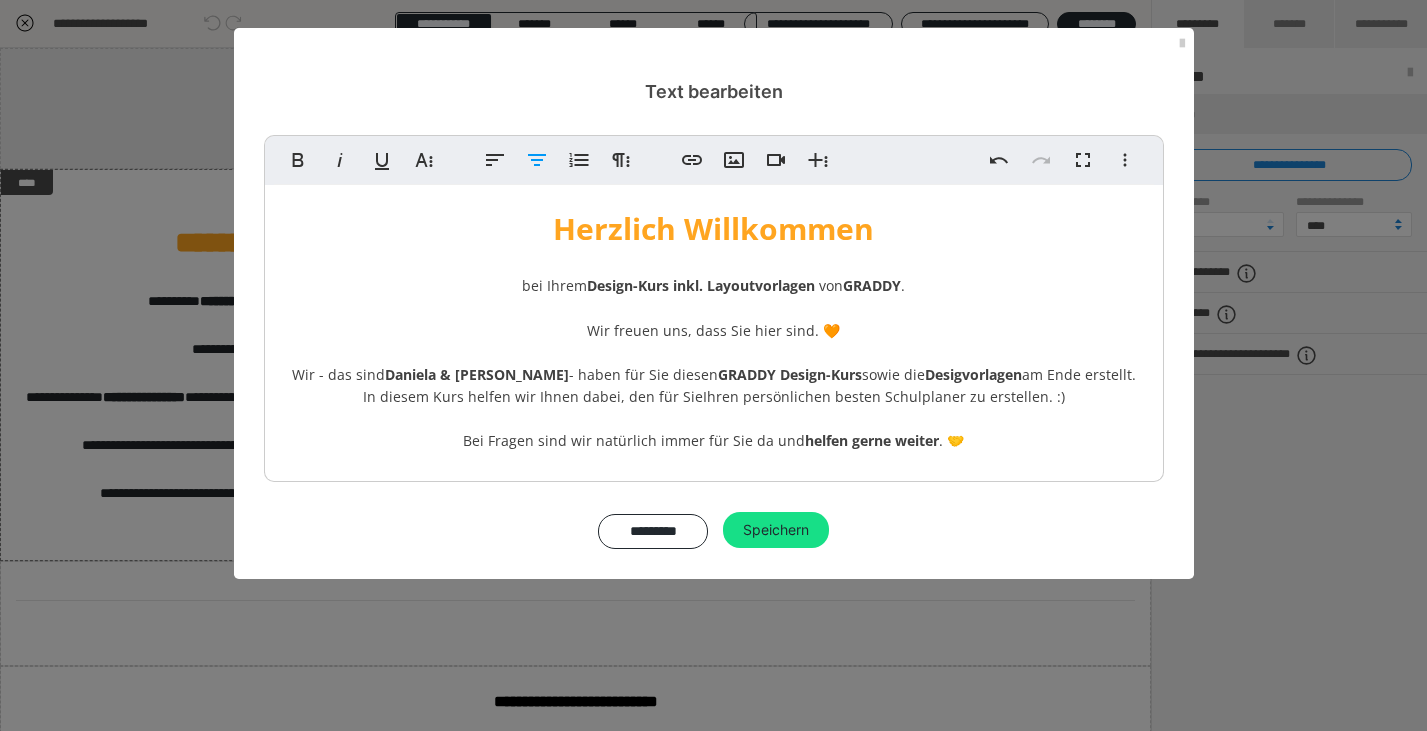 drag, startPoint x: 704, startPoint y: 395, endPoint x: 738, endPoint y: 396, distance: 34.0147 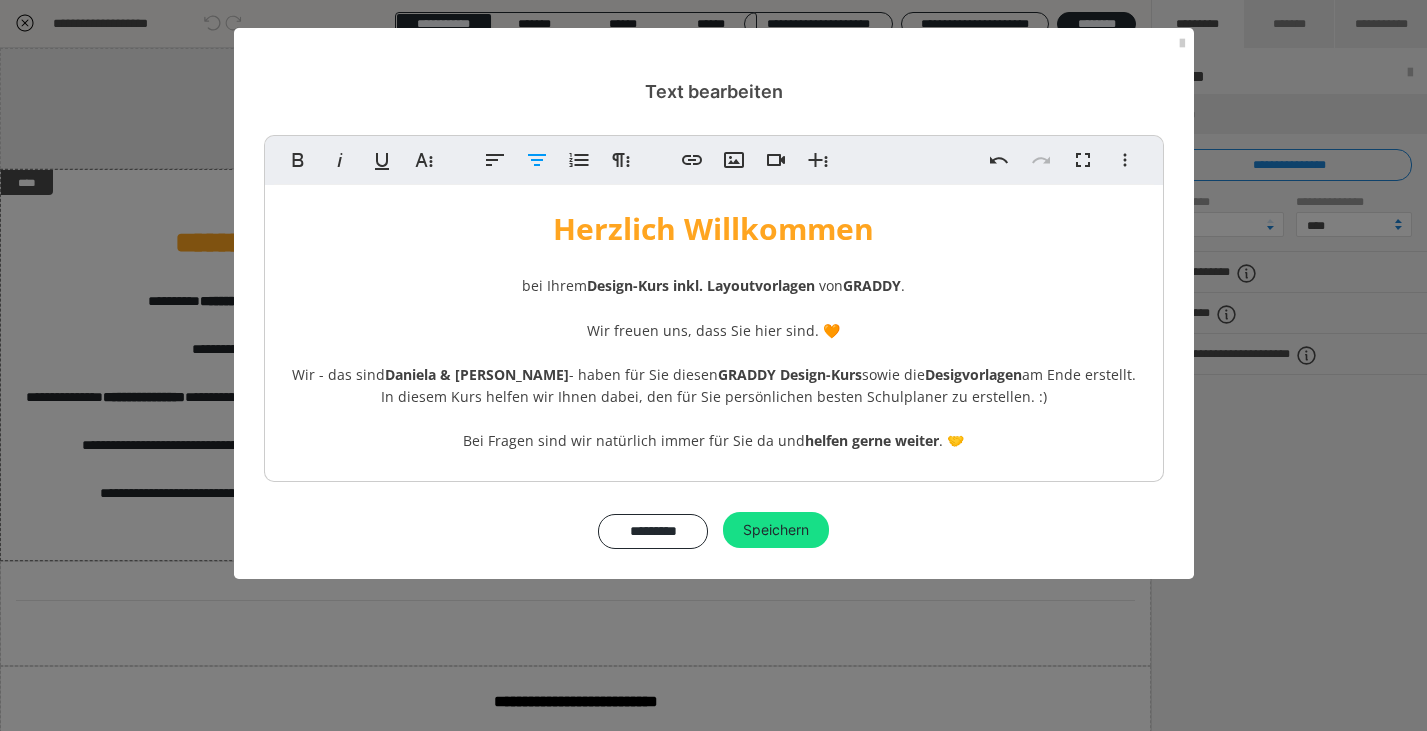 click on "In diesem Kurs helfen wir Ihnen dabei, den für Sie persönlichen besten Schulplaner zu erstellen. :)" at bounding box center [714, 396] 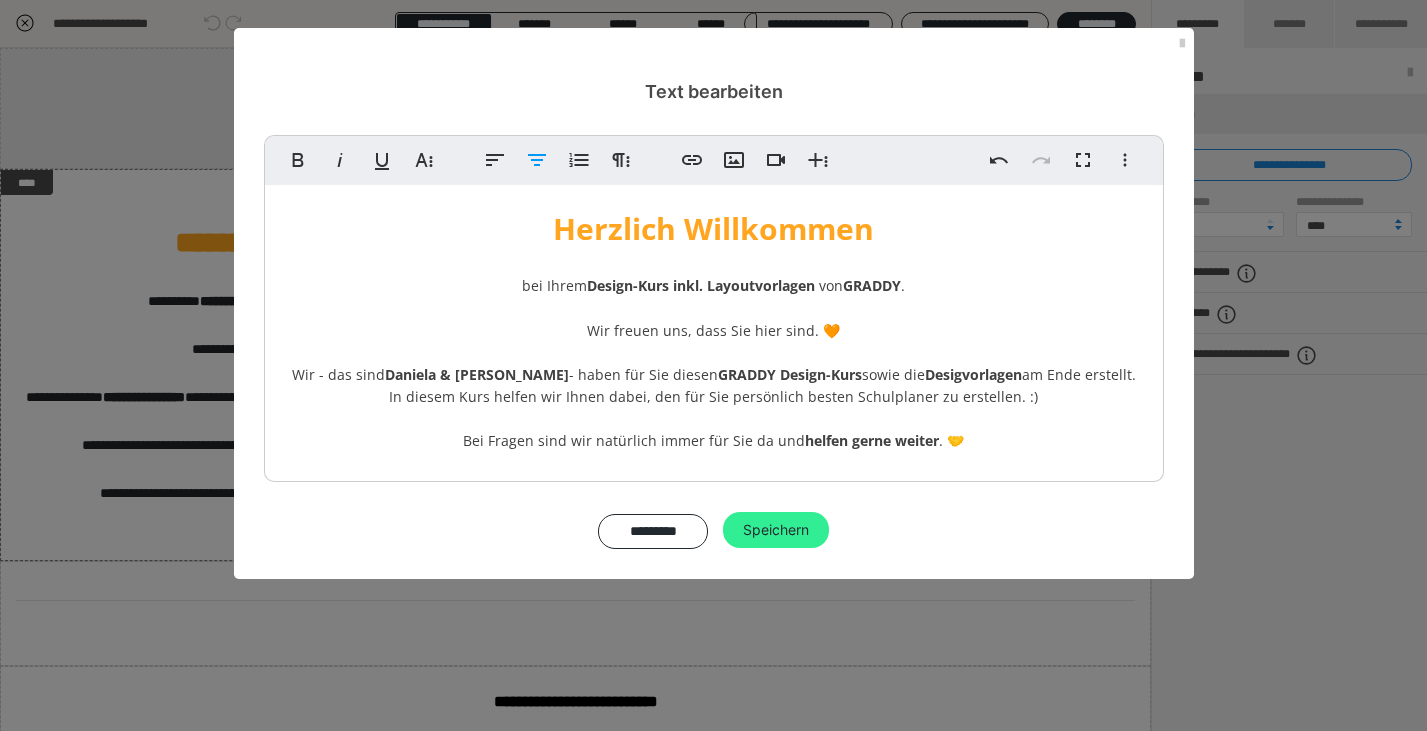click on "Speichern" at bounding box center [776, 530] 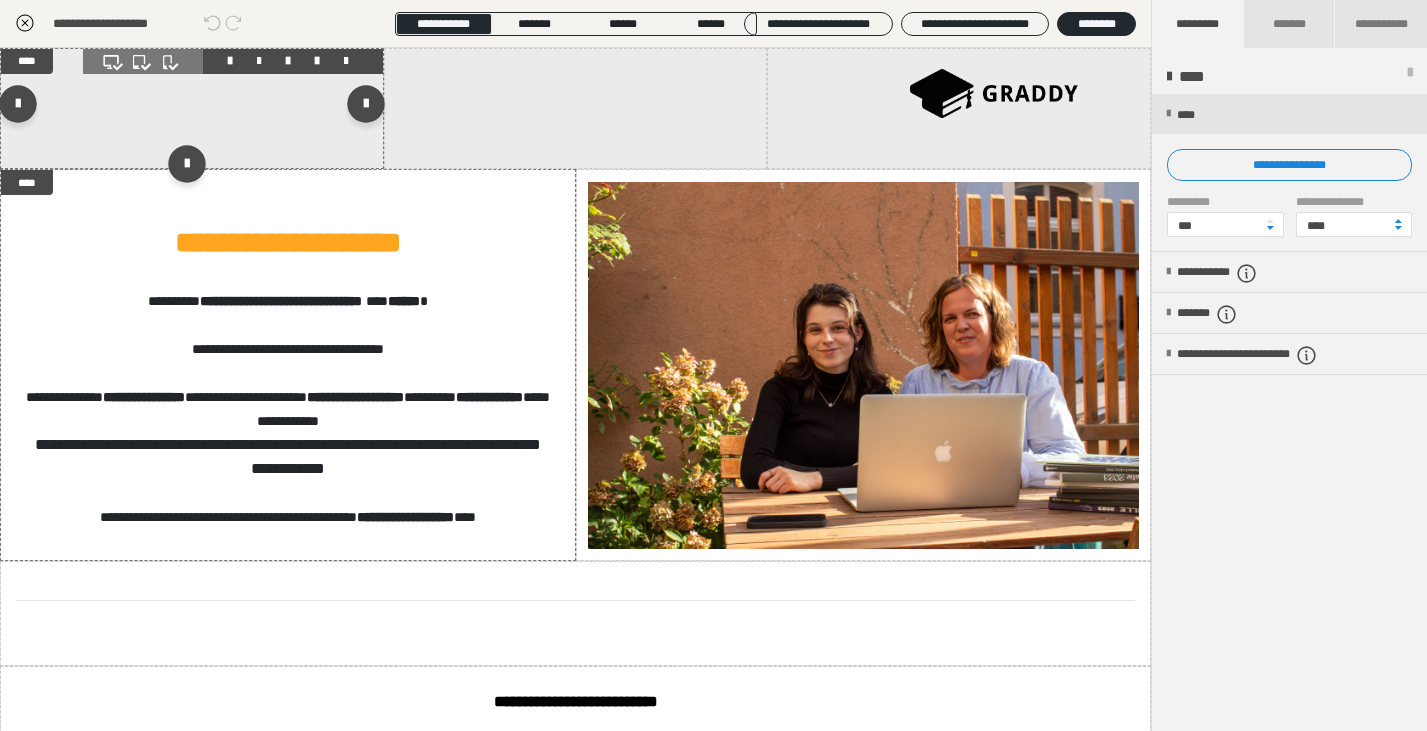 scroll, scrollTop: 0, scrollLeft: 0, axis: both 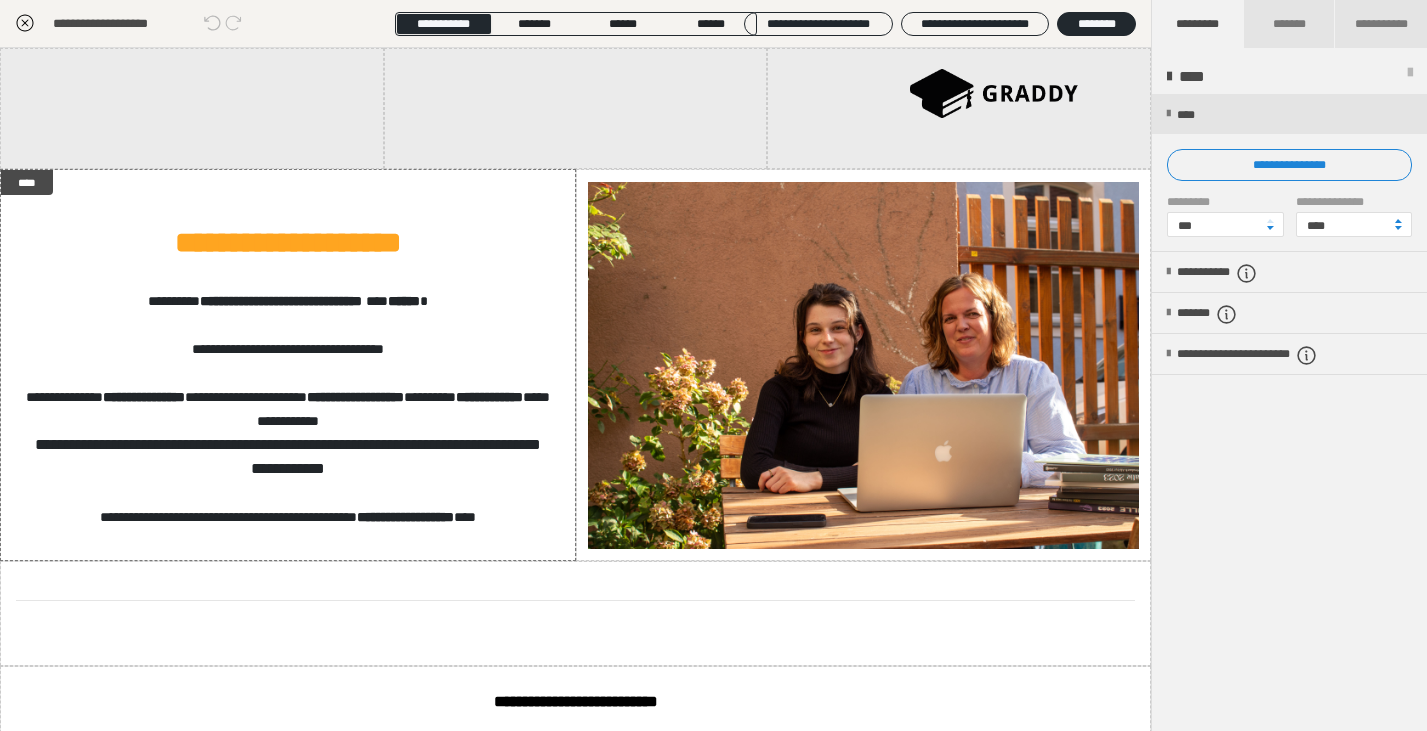 click 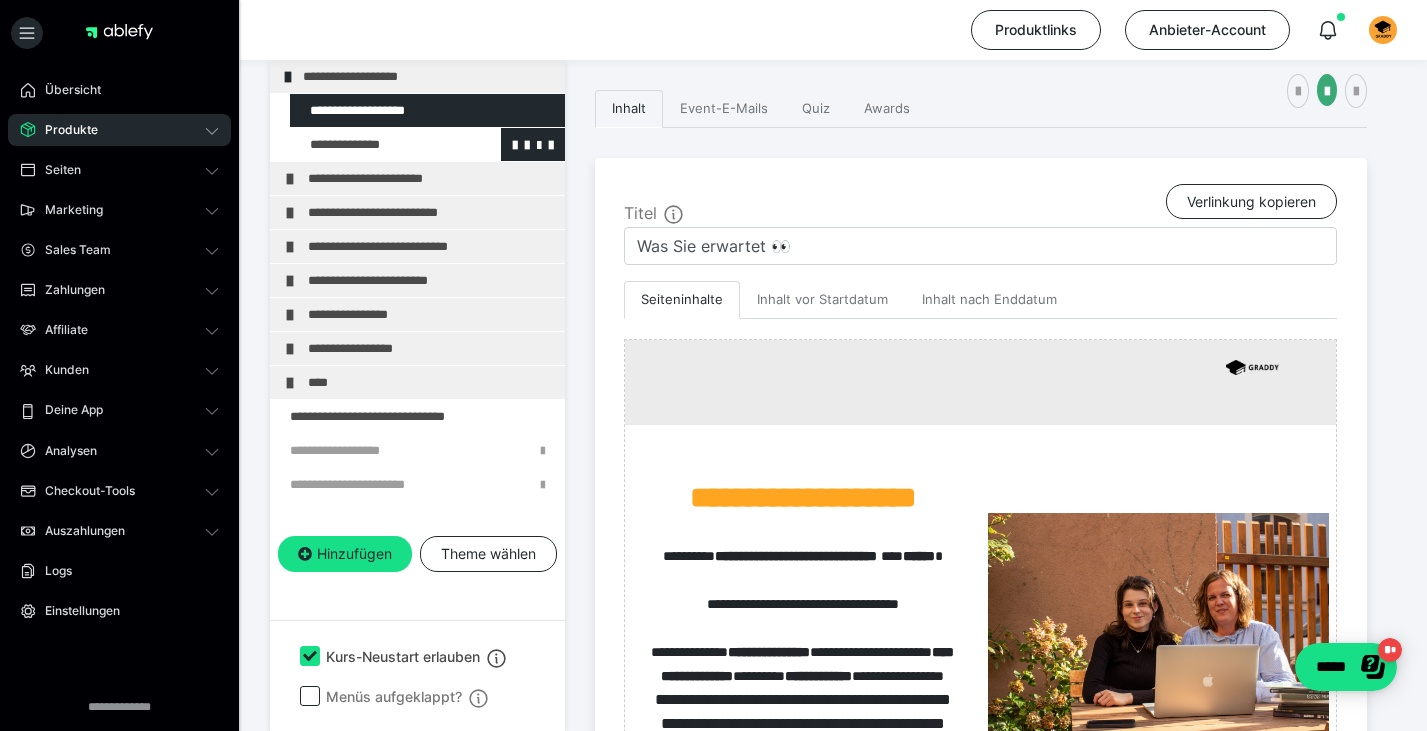 click at bounding box center [375, 144] 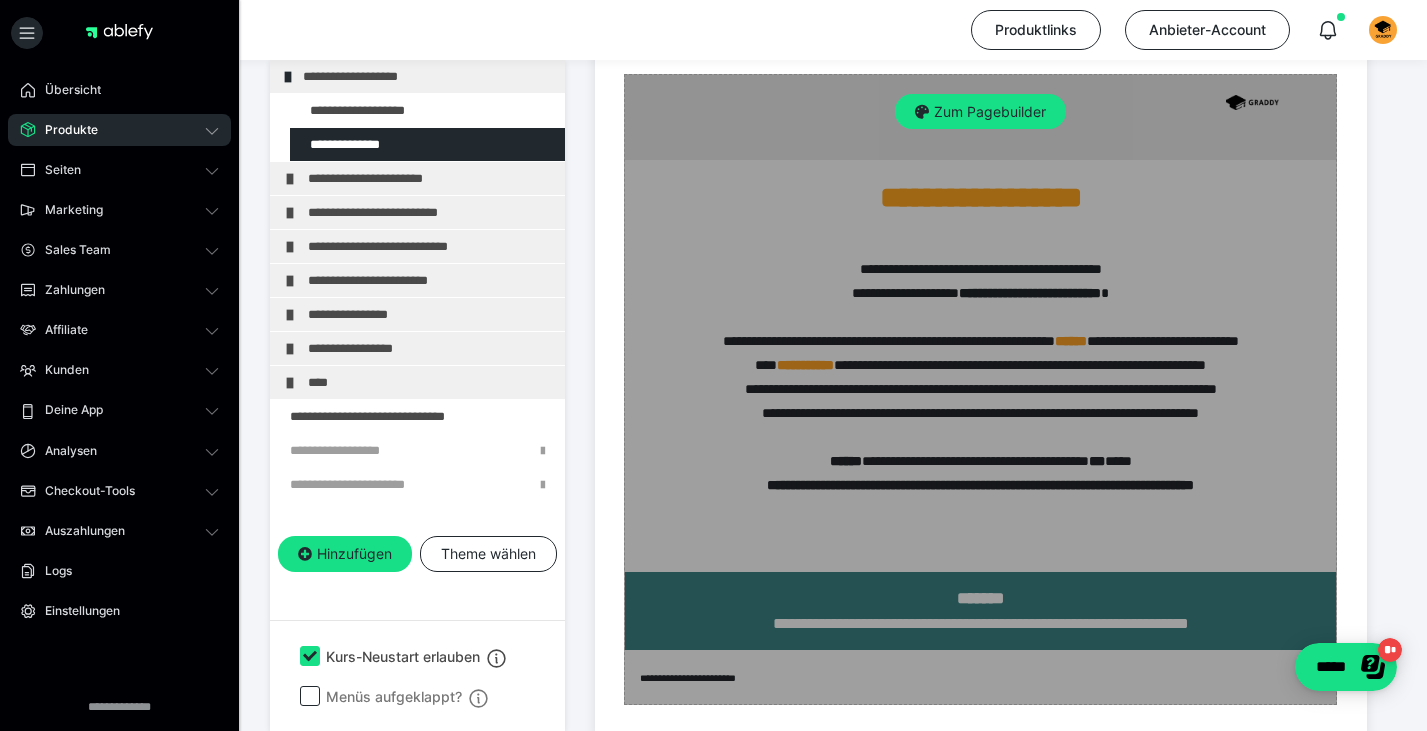 scroll, scrollTop: 692, scrollLeft: 0, axis: vertical 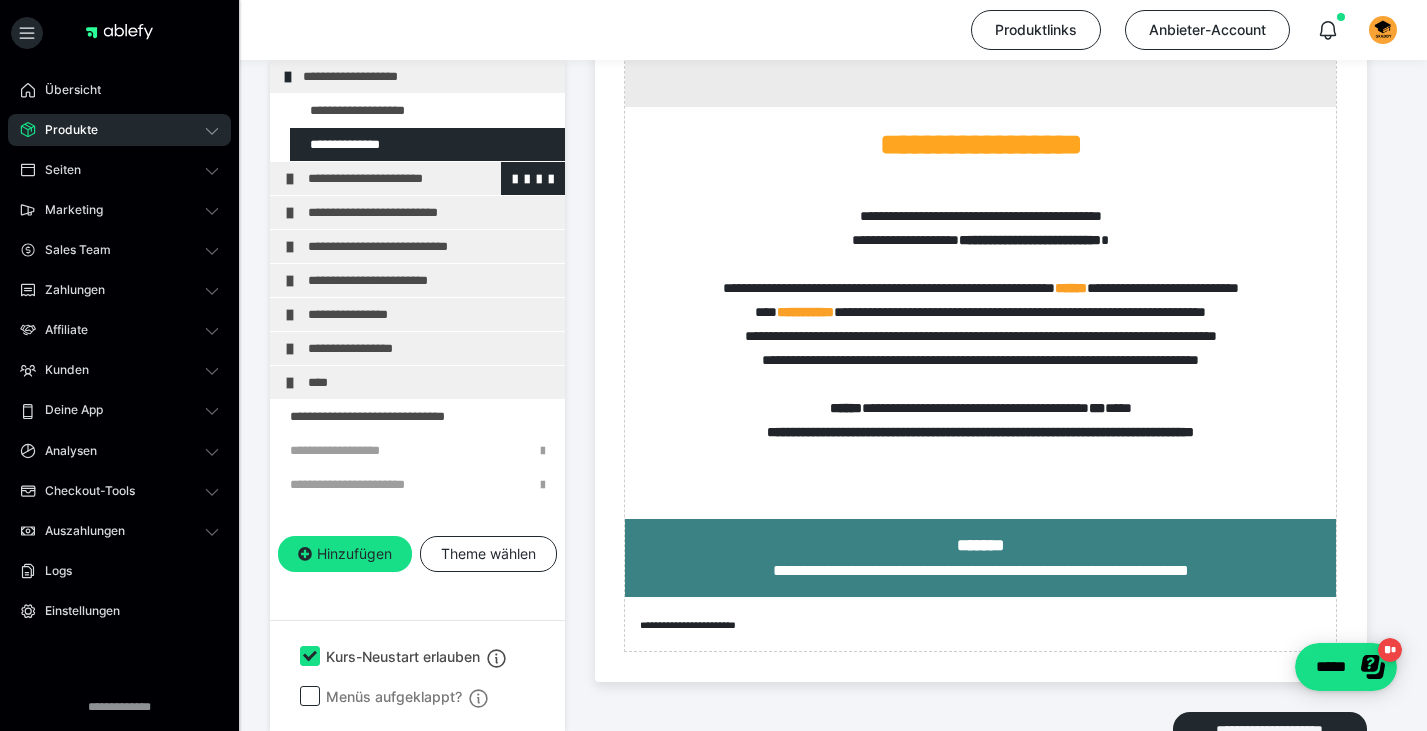 click on "**********" at bounding box center (431, 178) 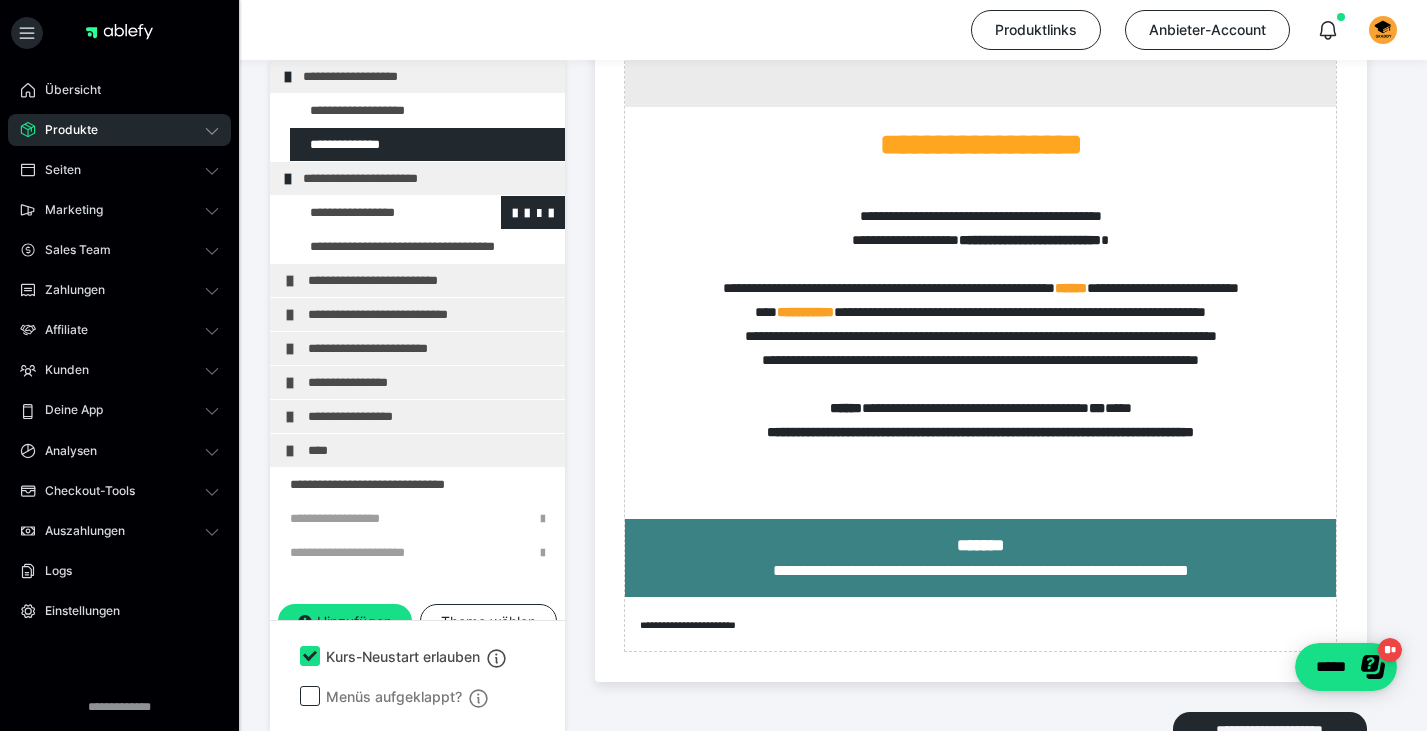 click at bounding box center (375, 212) 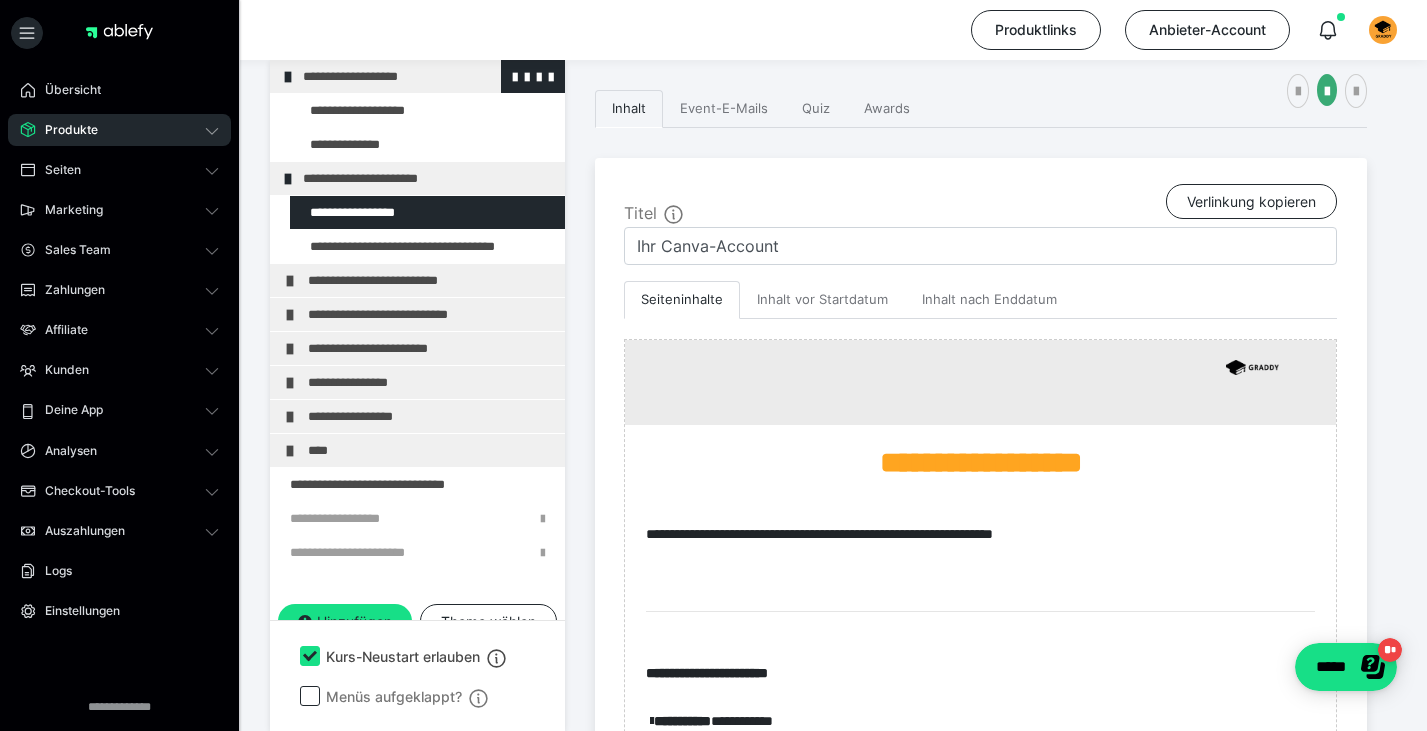 click at bounding box center [288, 77] 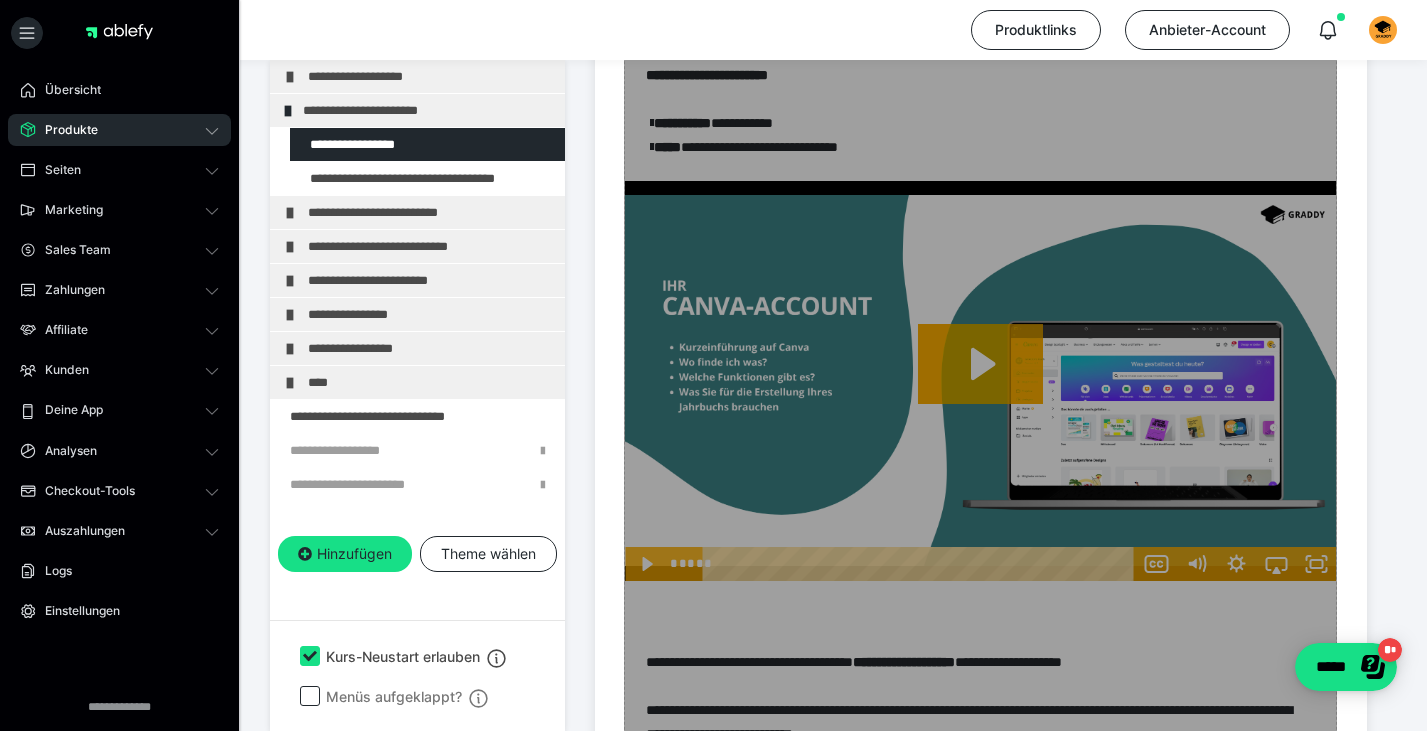 scroll, scrollTop: 973, scrollLeft: 0, axis: vertical 